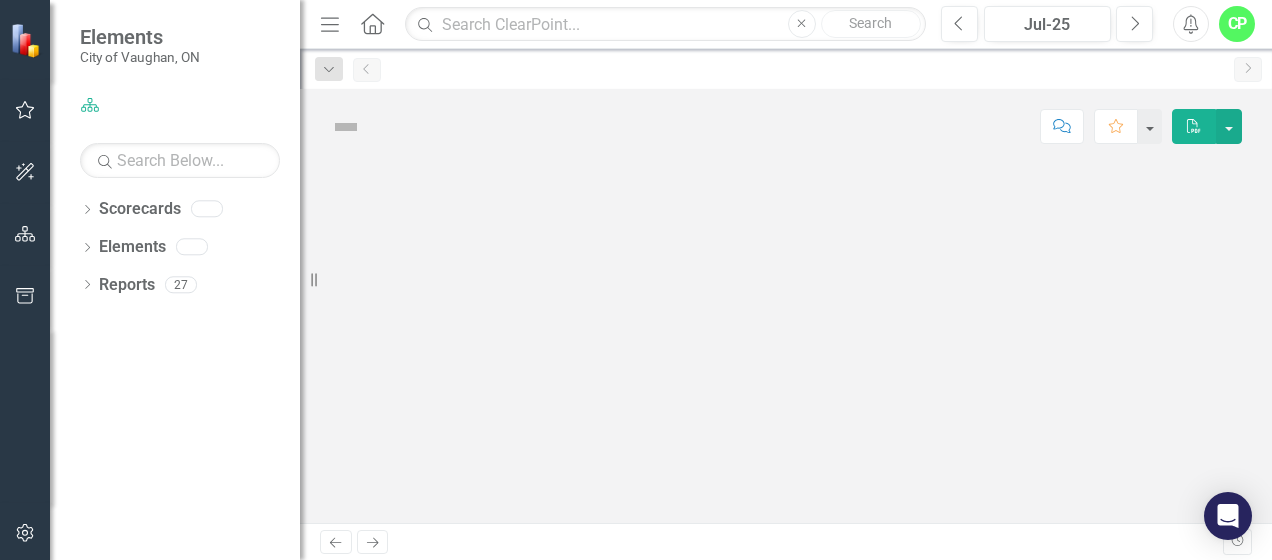 scroll, scrollTop: 0, scrollLeft: 0, axis: both 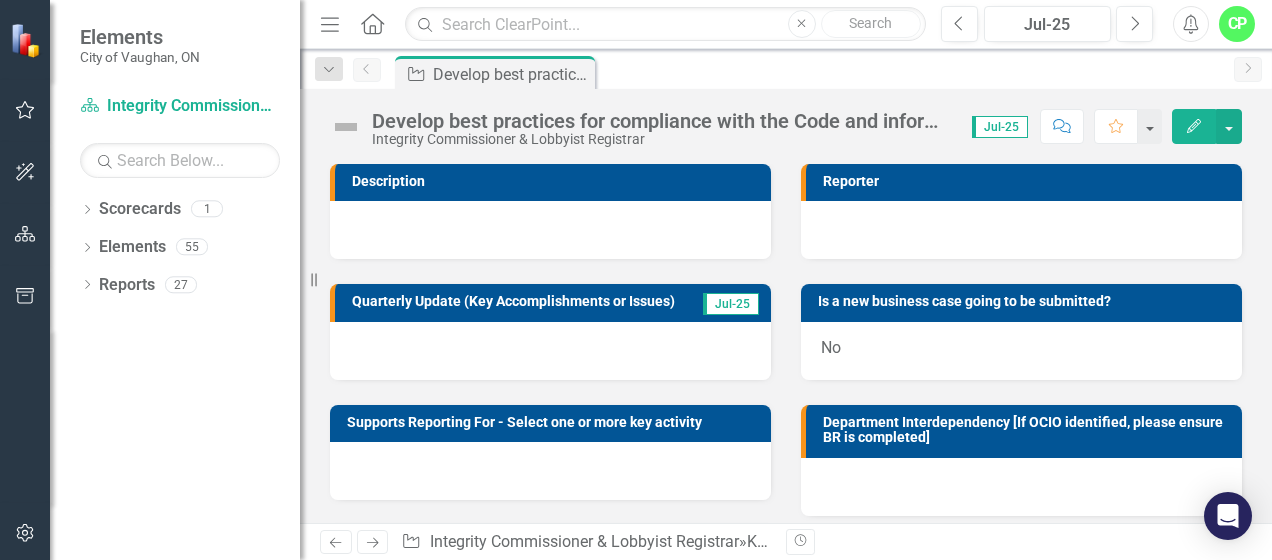 click at bounding box center [346, 127] 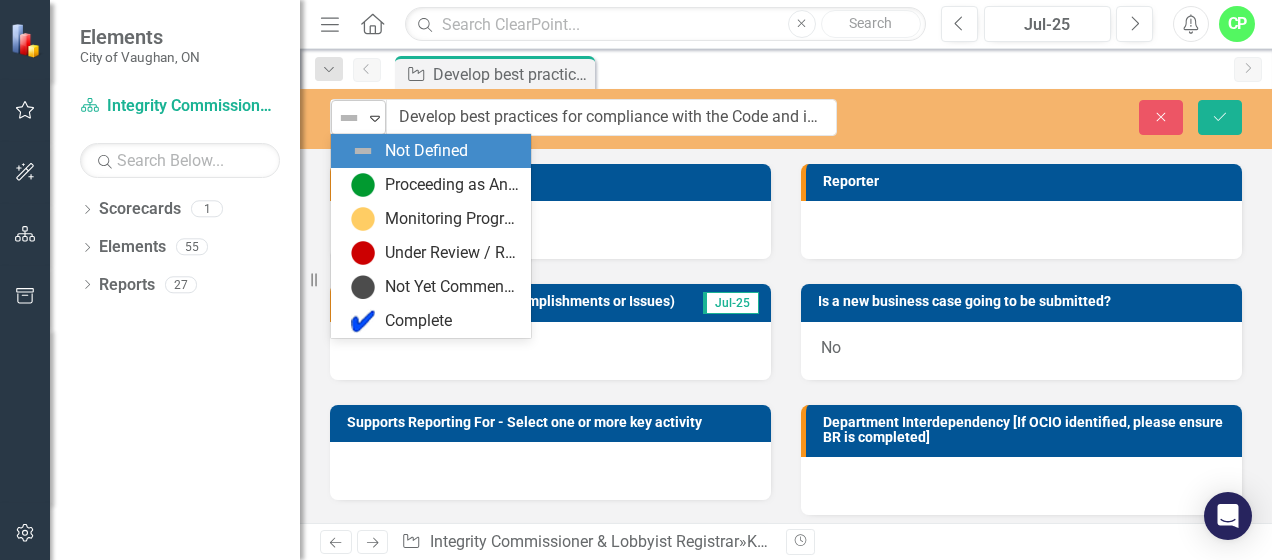click on "Expand" at bounding box center [375, 118] 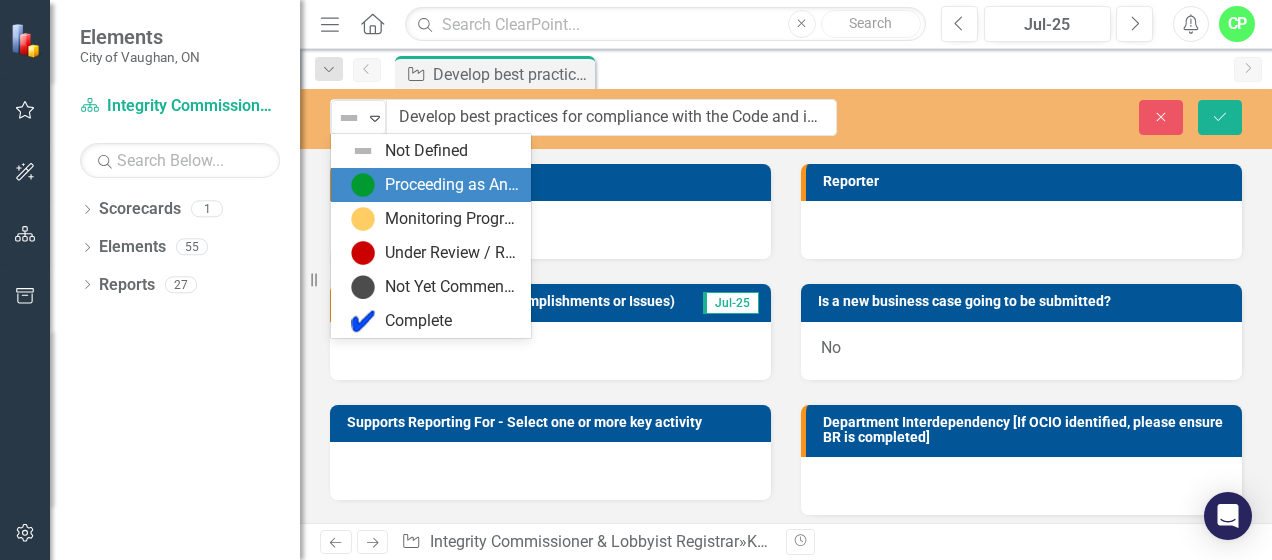 click on "Proceeding as Anticipated" at bounding box center [452, 185] 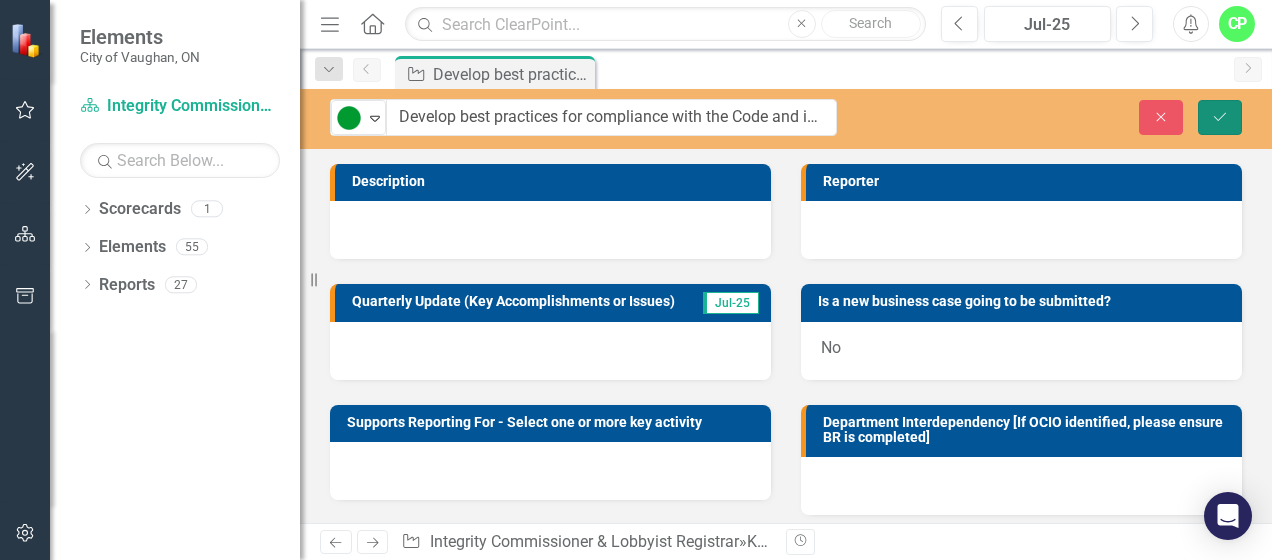 click on "Save" at bounding box center (1220, 117) 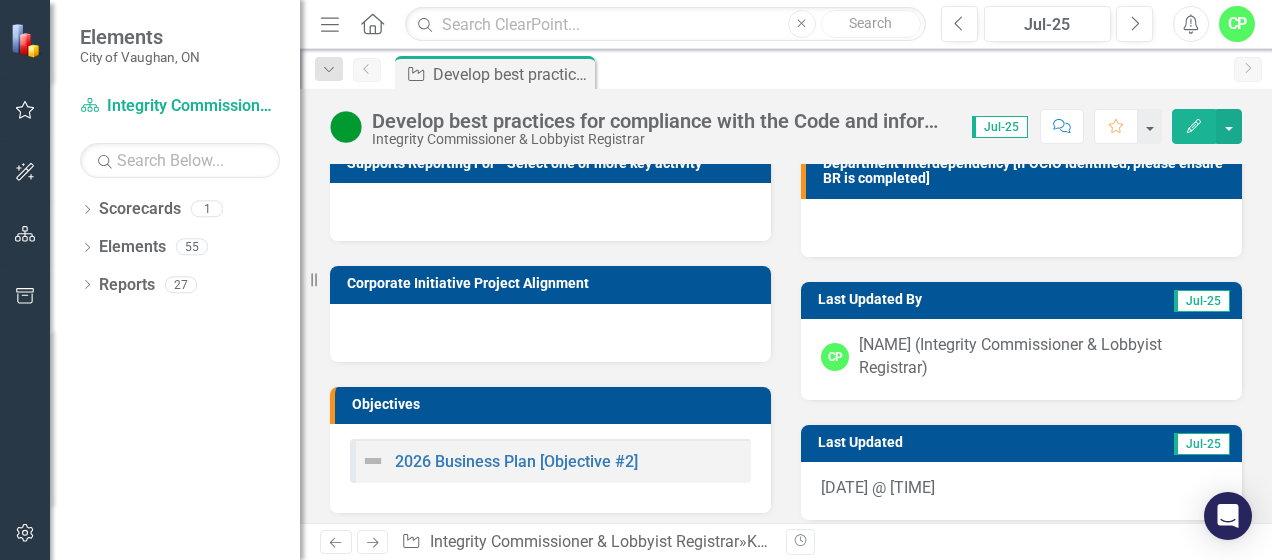 scroll, scrollTop: 274, scrollLeft: 0, axis: vertical 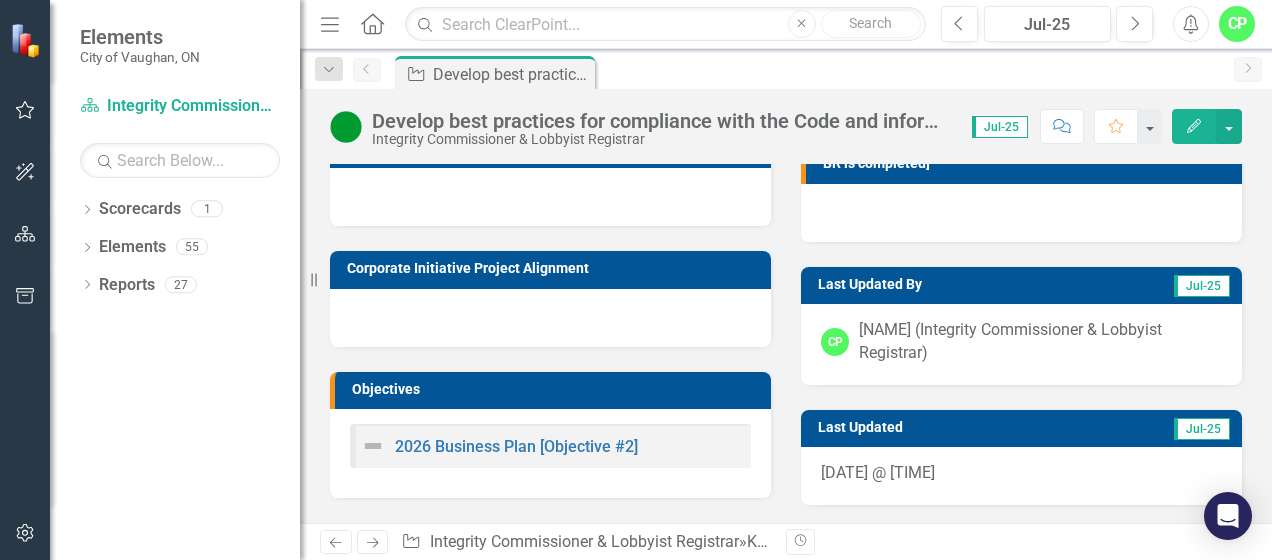 click at bounding box center (373, 446) 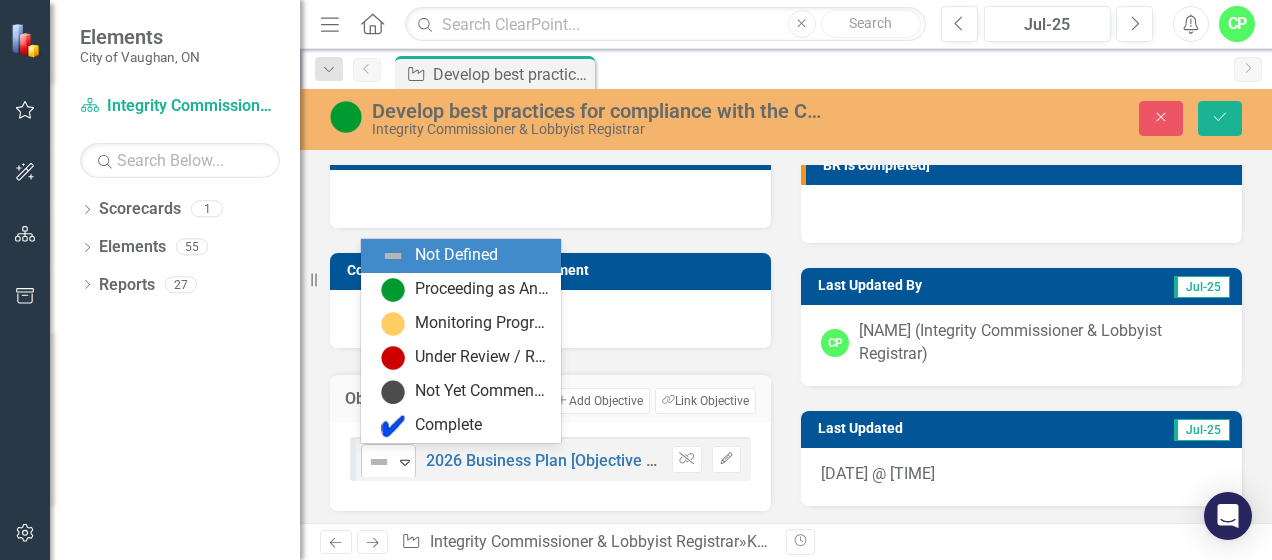 click on "Expand" at bounding box center [405, 462] 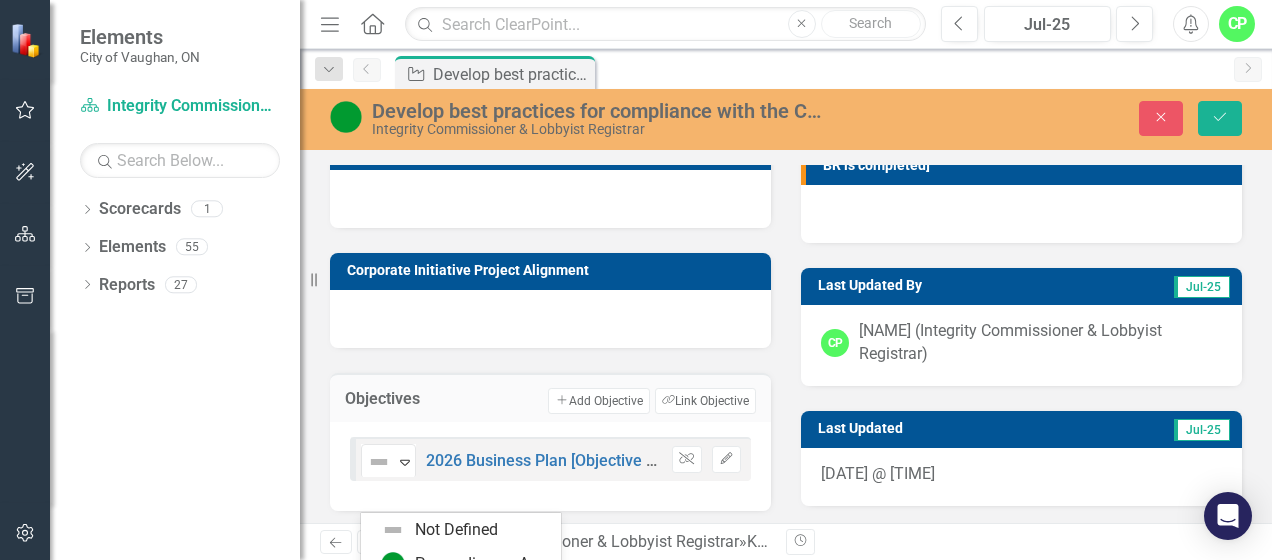 scroll, scrollTop: 0, scrollLeft: 0, axis: both 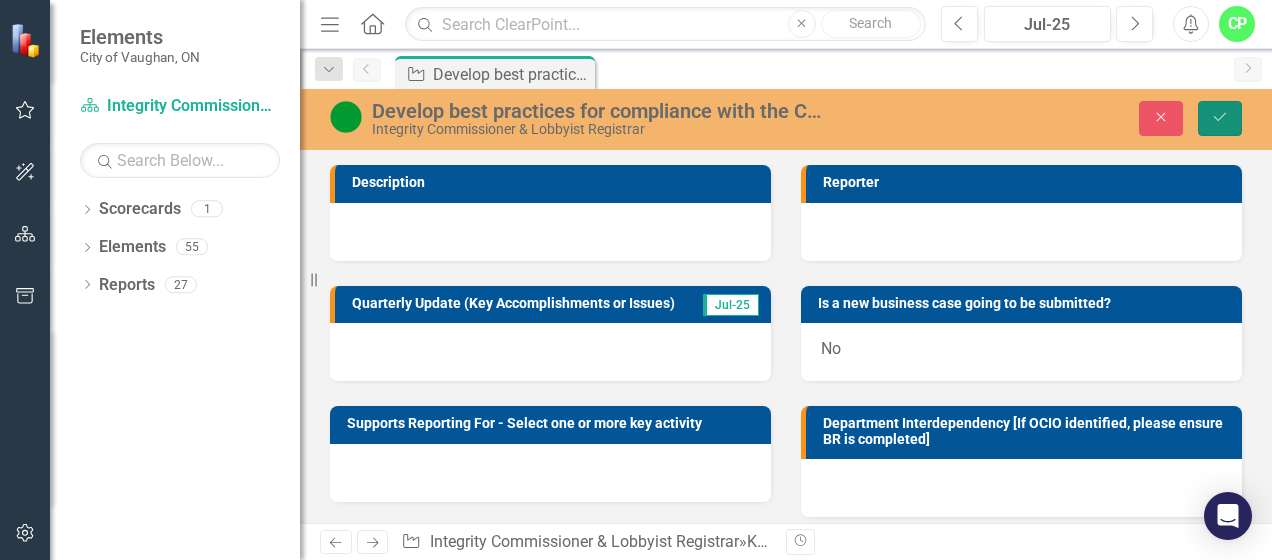 click on "Save" at bounding box center [1220, 117] 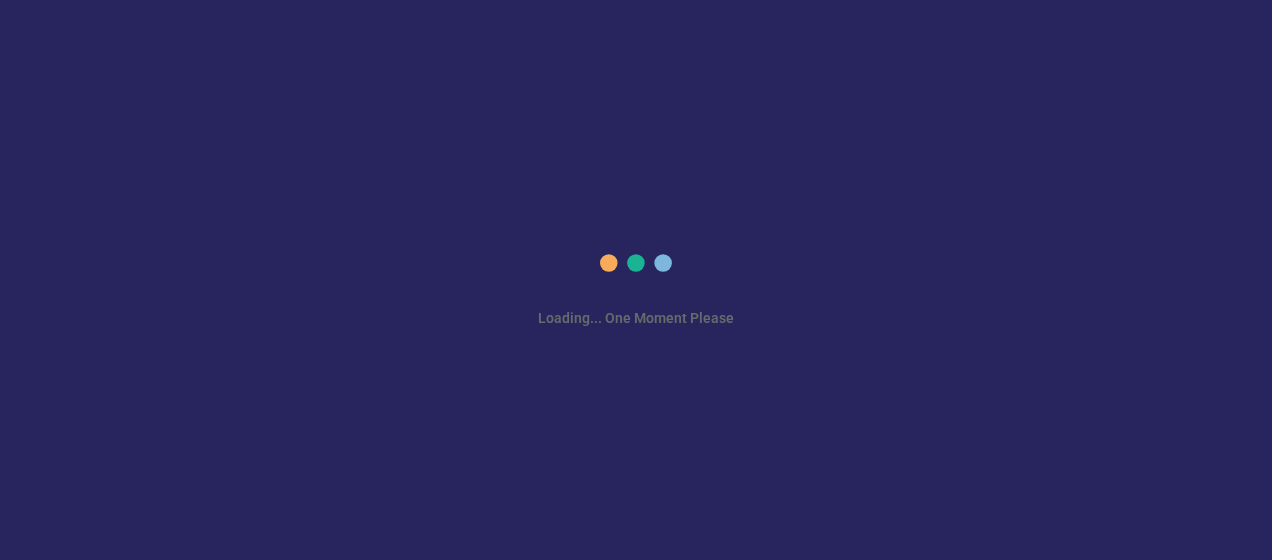 scroll, scrollTop: 0, scrollLeft: 0, axis: both 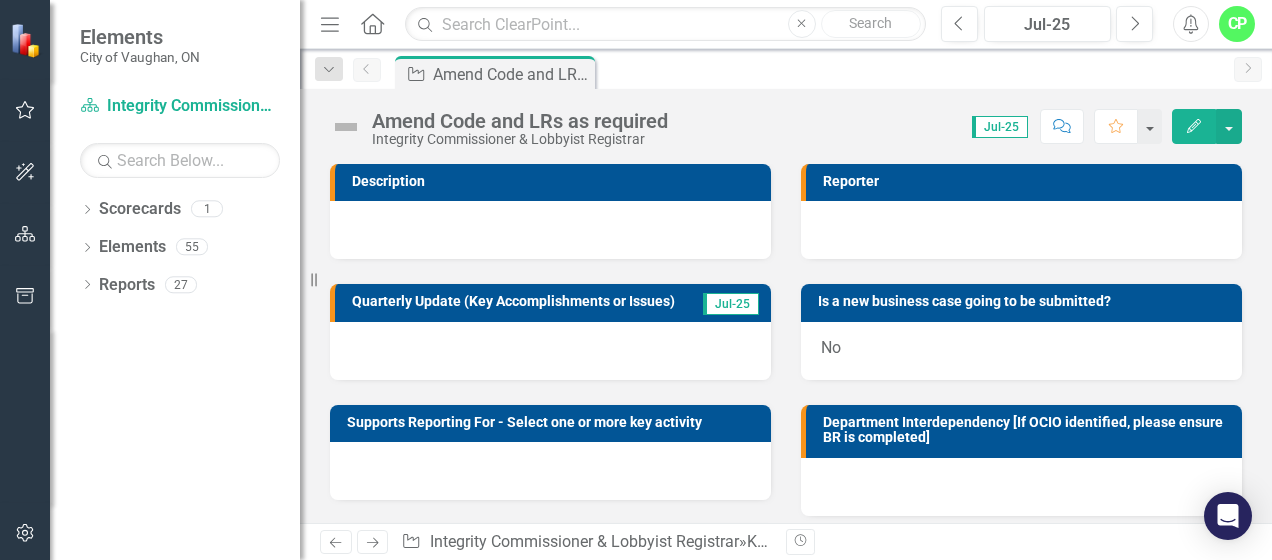 click at bounding box center (346, 127) 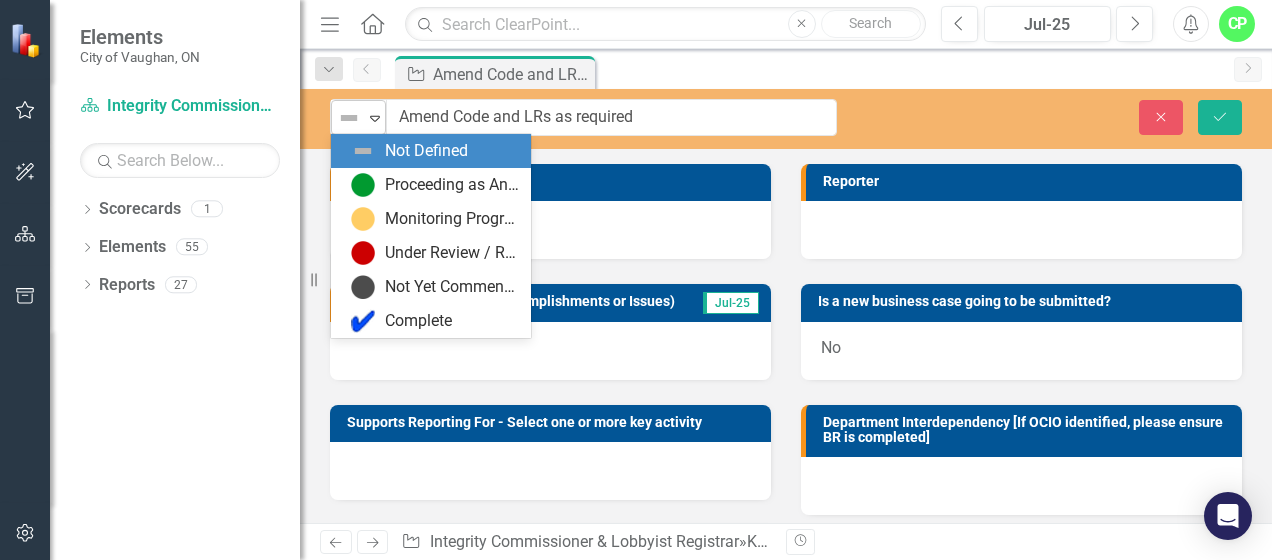 click on "Expand" at bounding box center (375, 118) 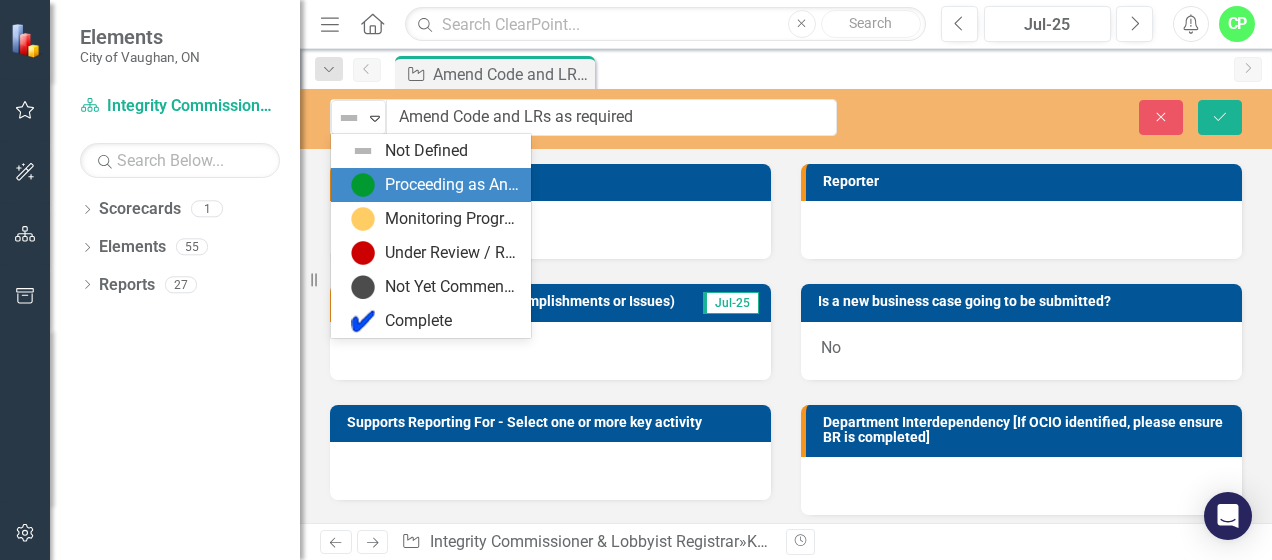 click on "Proceeding as Anticipated" at bounding box center [452, 185] 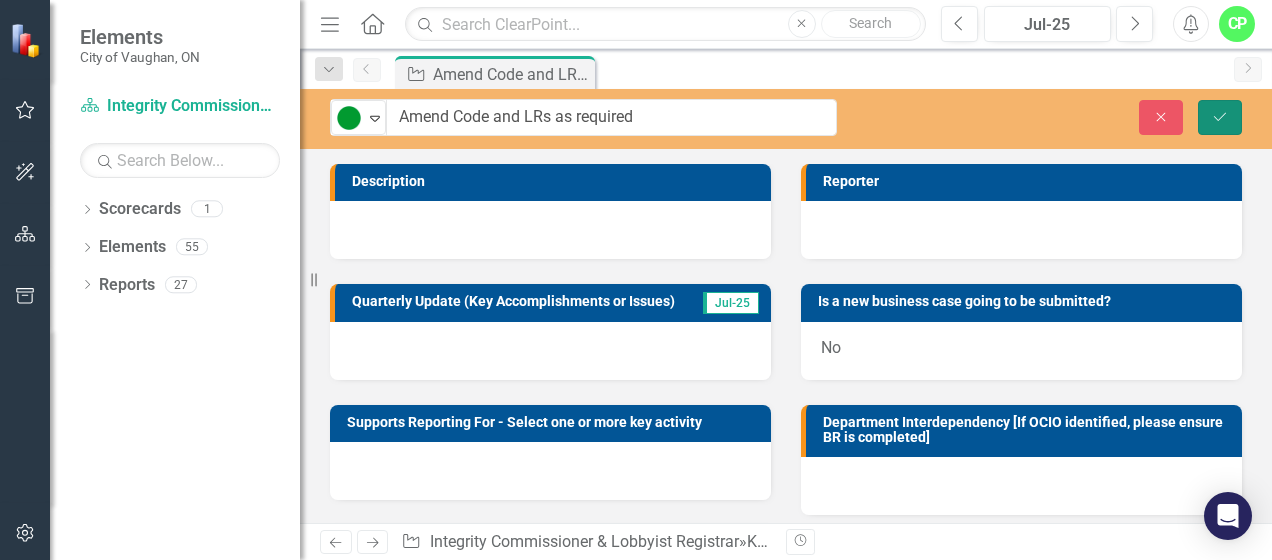 click on "Save" at bounding box center [1220, 117] 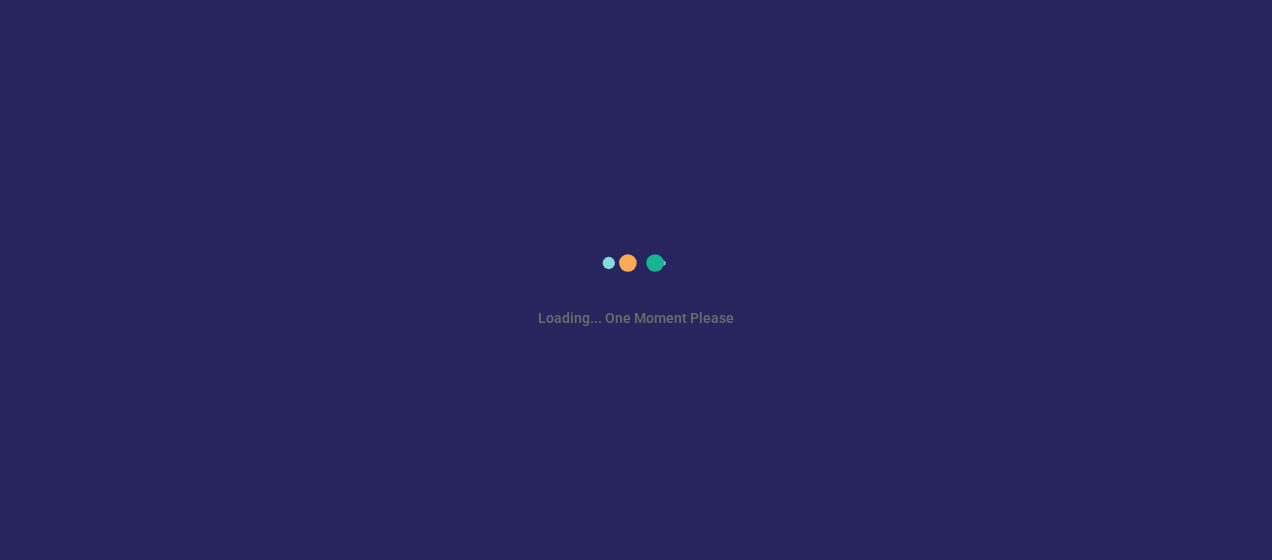 scroll, scrollTop: 0, scrollLeft: 0, axis: both 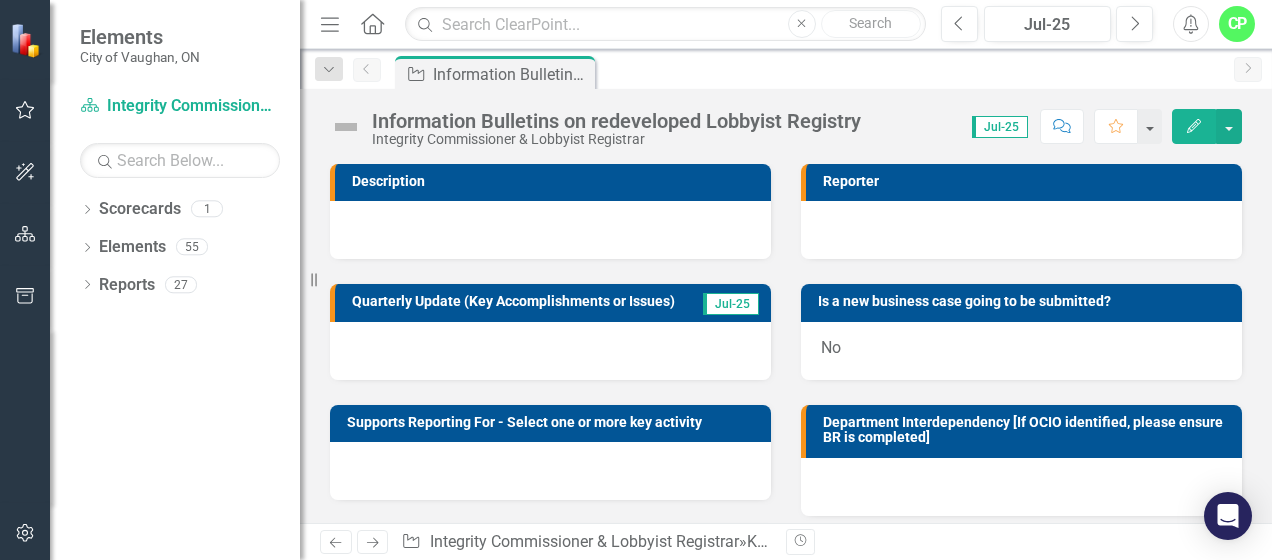click at bounding box center (346, 127) 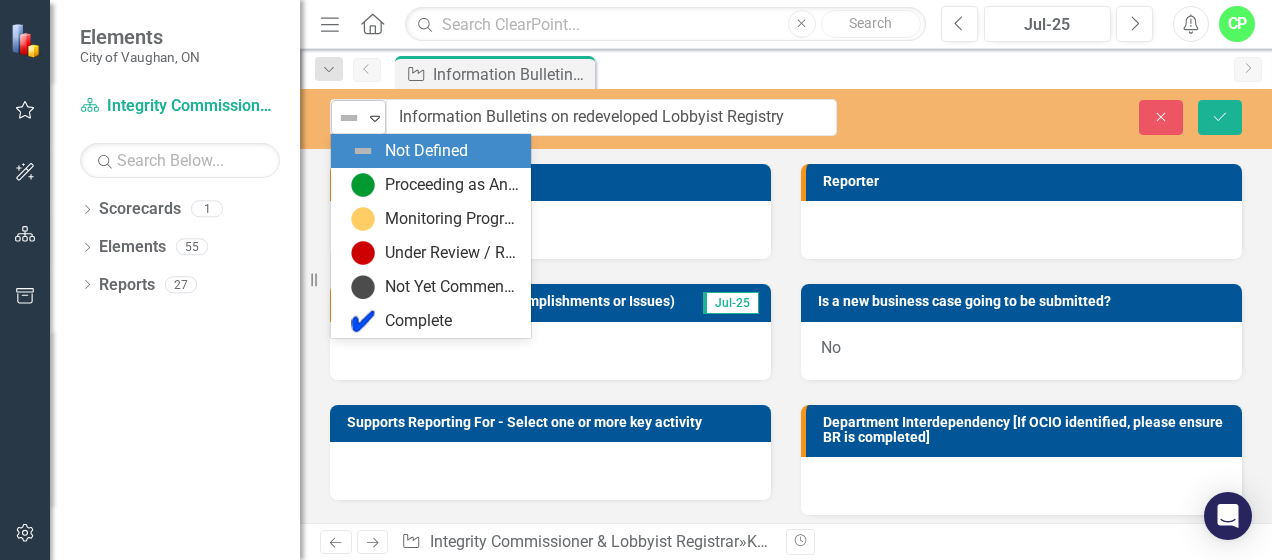click on "Expand" at bounding box center (375, 118) 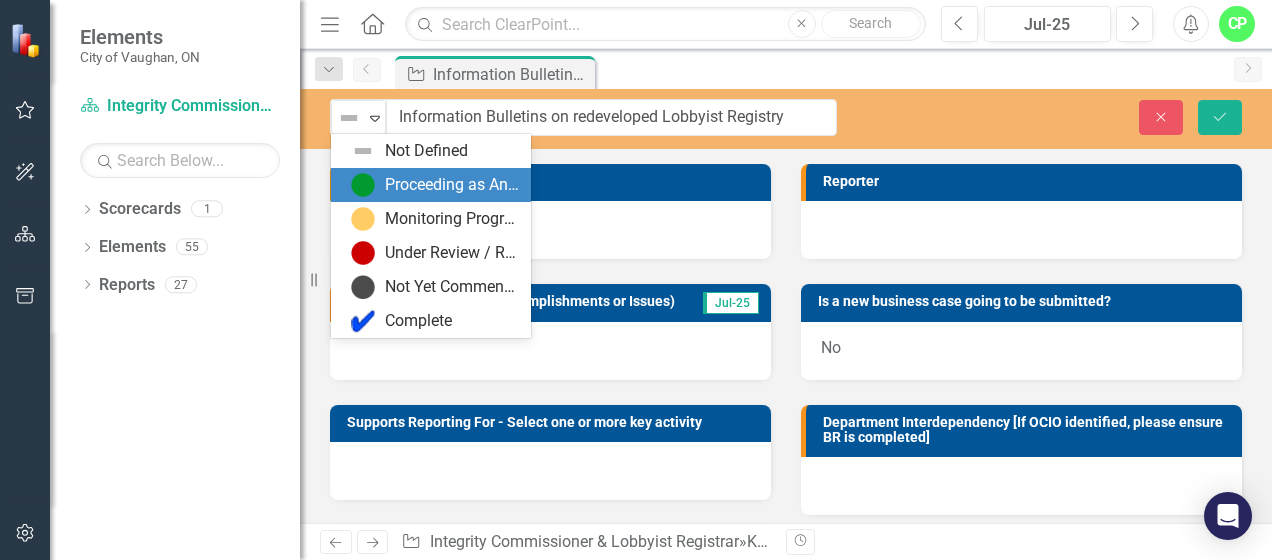 click on "Proceeding as Anticipated" at bounding box center (452, 185) 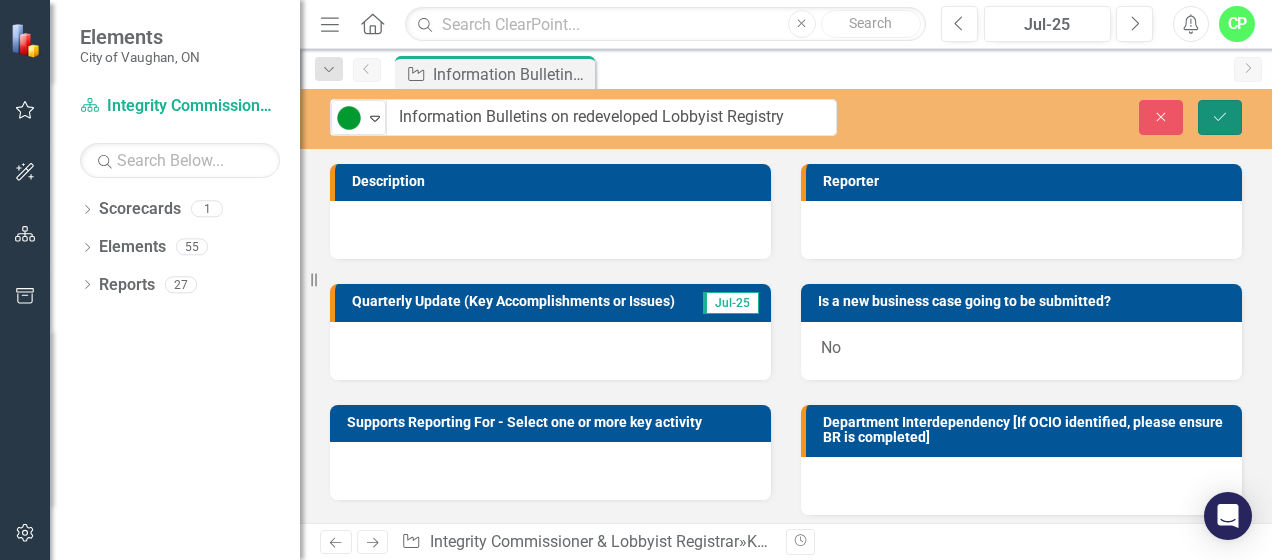 click on "Save" at bounding box center (1220, 117) 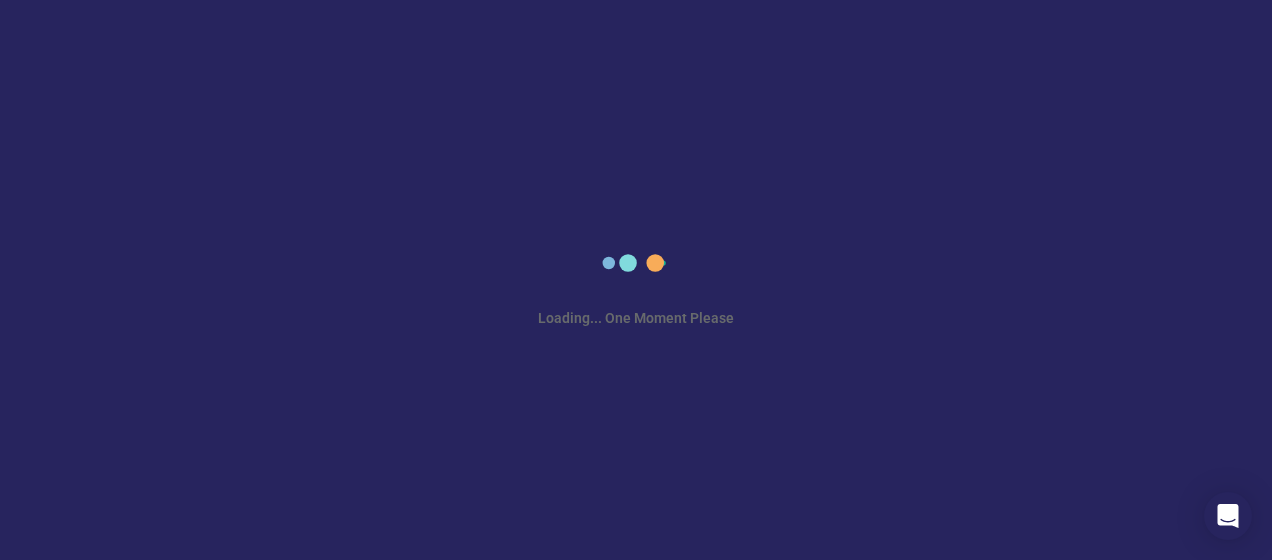 scroll, scrollTop: 0, scrollLeft: 0, axis: both 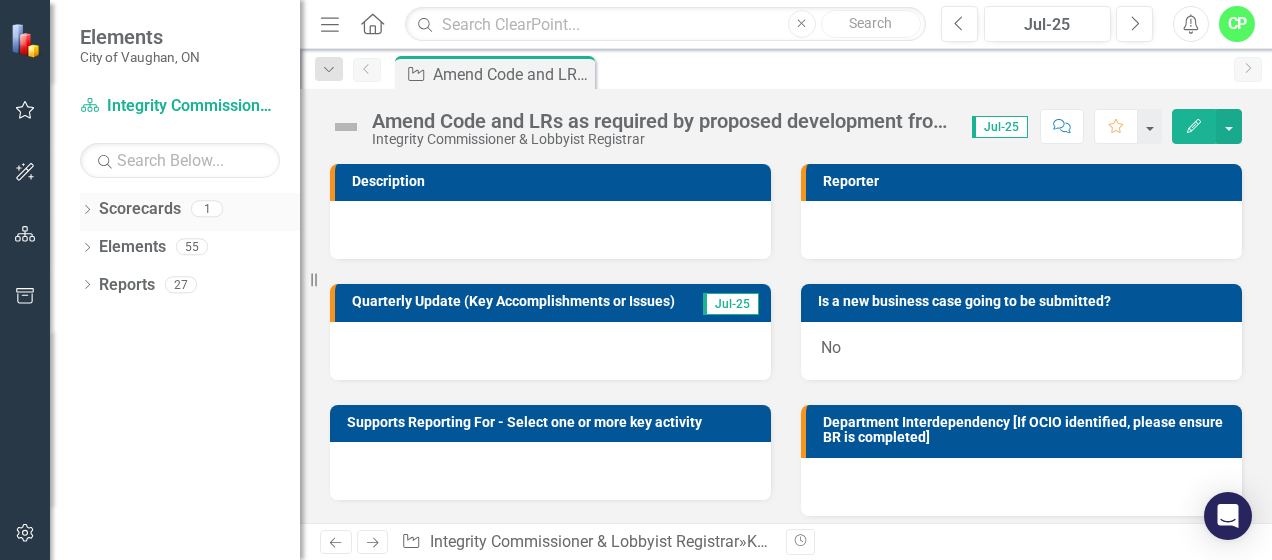 click at bounding box center (87, 209) 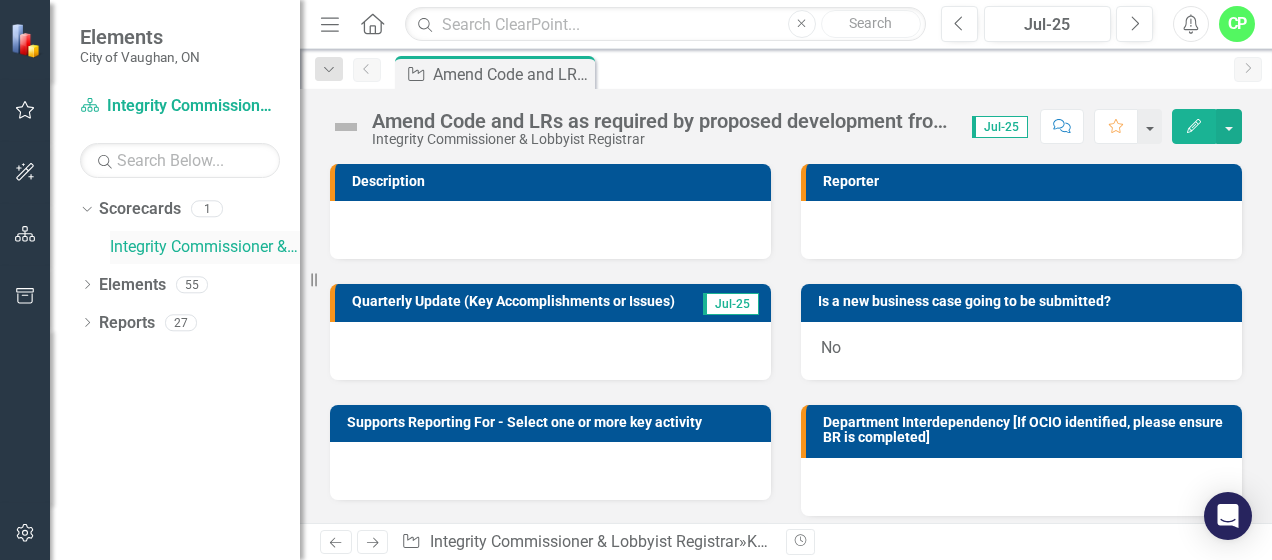 click on "Integrity Commissioner & Lobbyist Registrar" at bounding box center (205, 247) 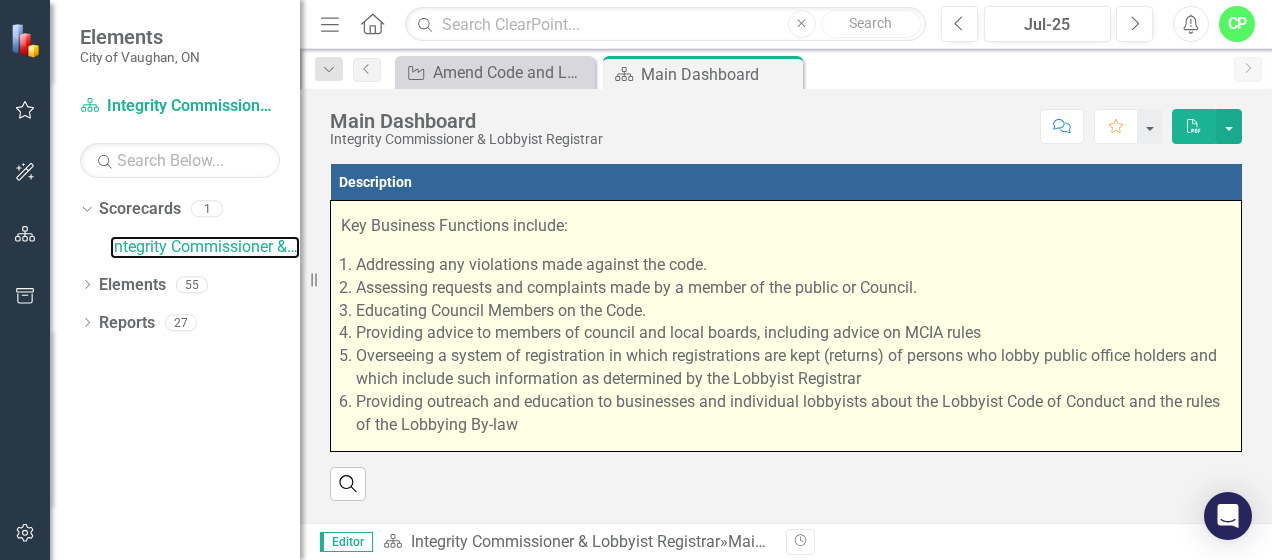scroll, scrollTop: 0, scrollLeft: 0, axis: both 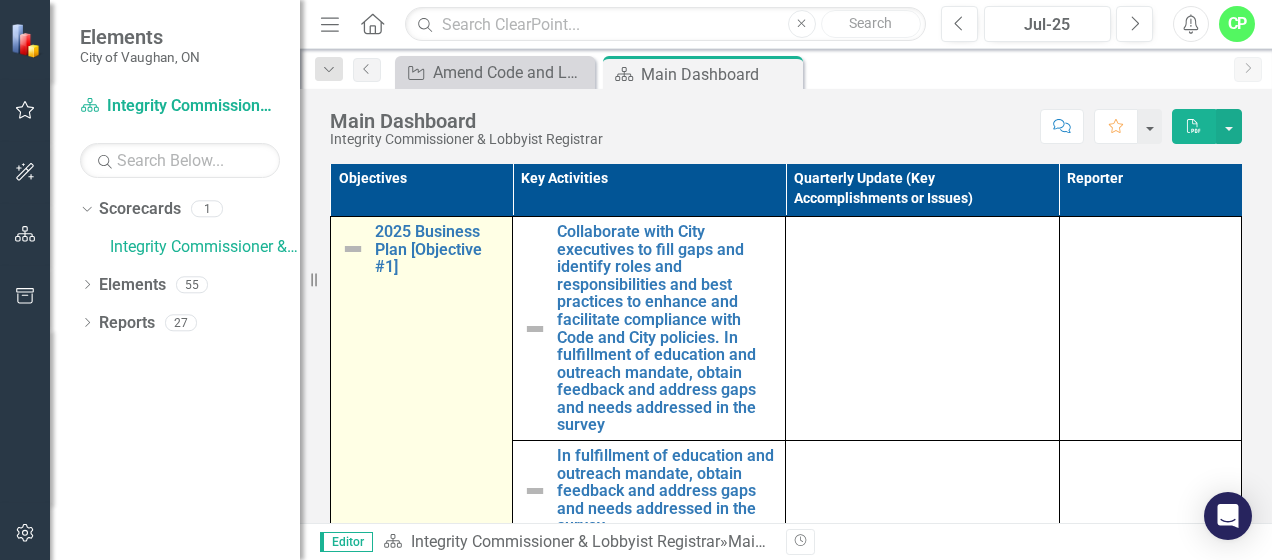 click at bounding box center [353, 249] 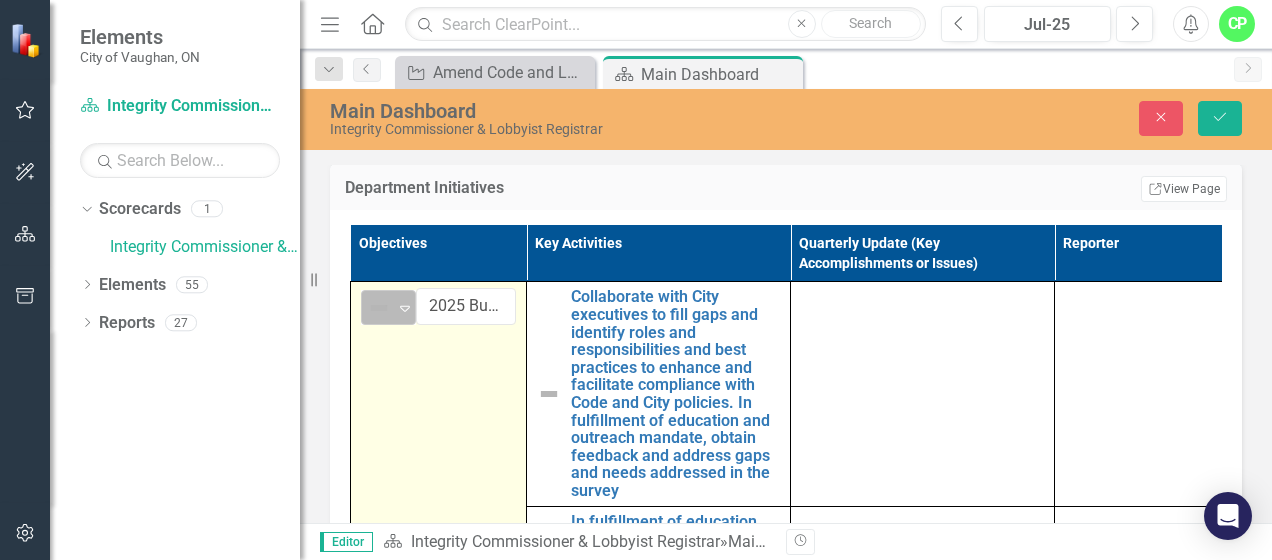 click on "Expand" at bounding box center [405, 308] 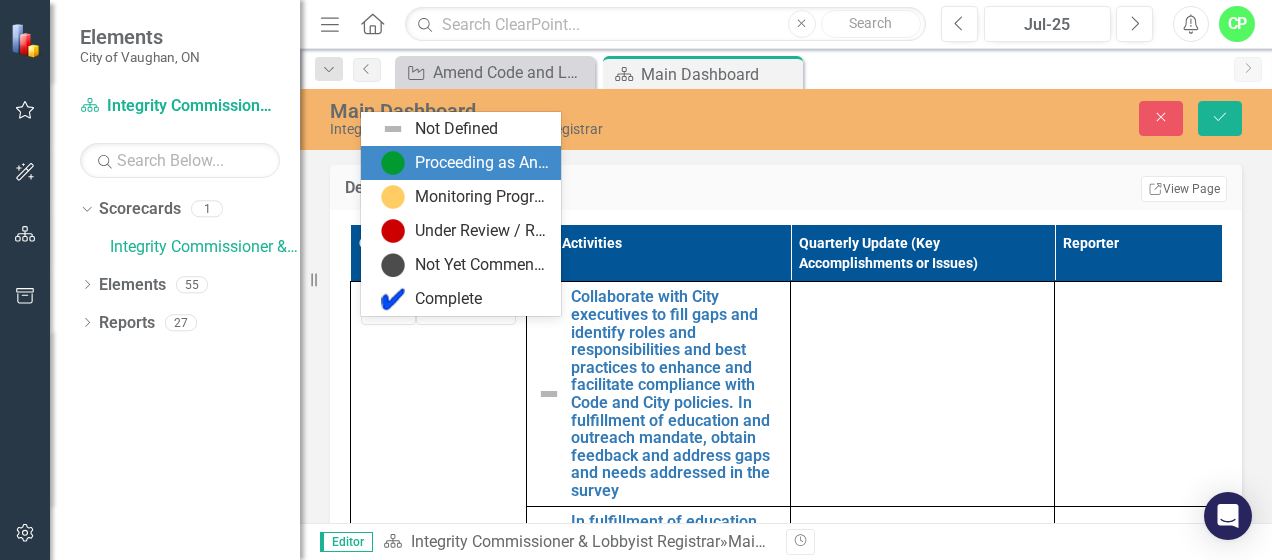 click on "Proceeding as Anticipated" at bounding box center (482, 163) 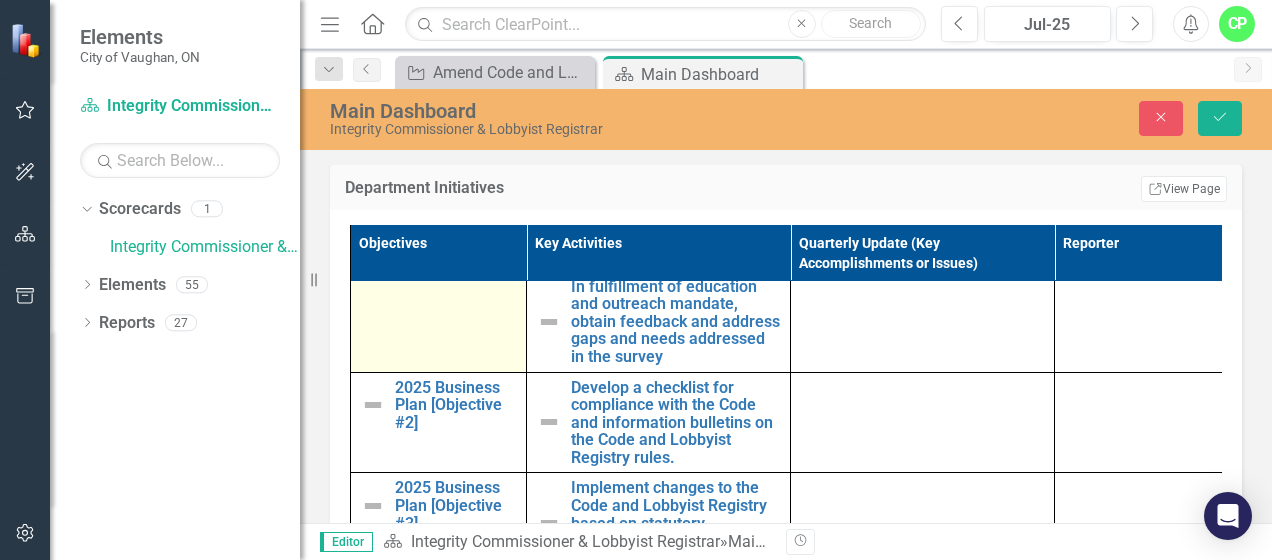 scroll, scrollTop: 236, scrollLeft: 0, axis: vertical 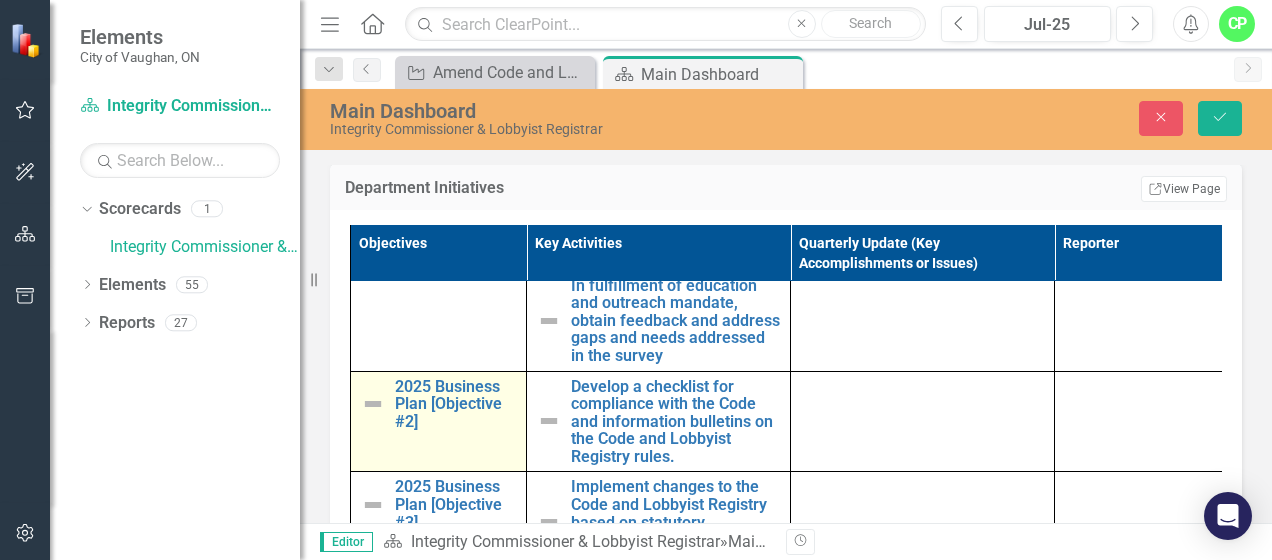 click at bounding box center [373, 404] 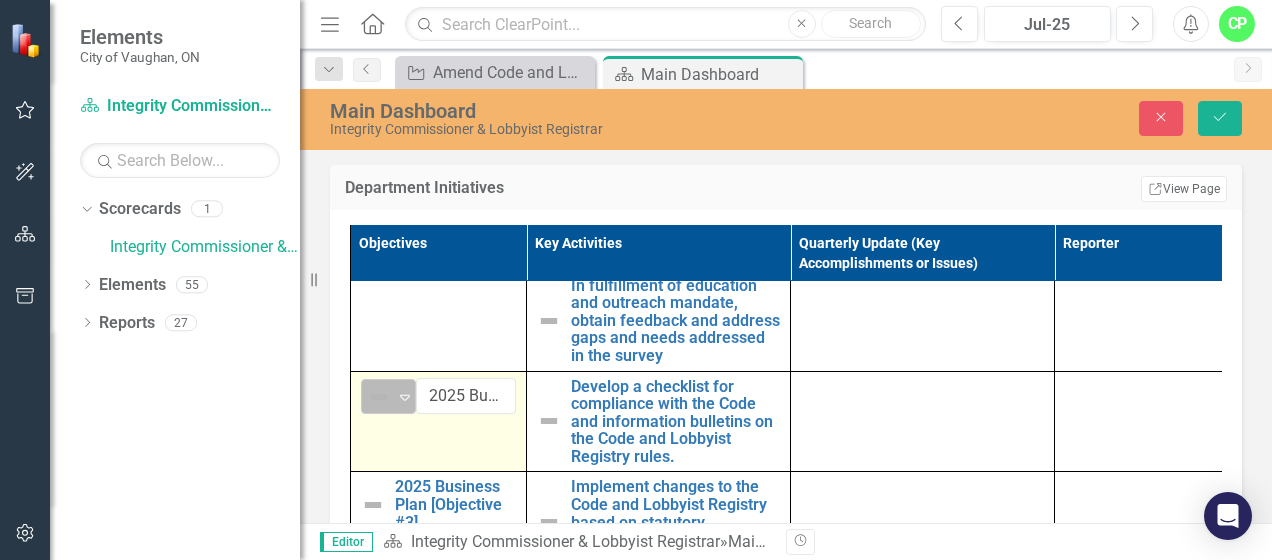 click on "Expand" at bounding box center [405, 397] 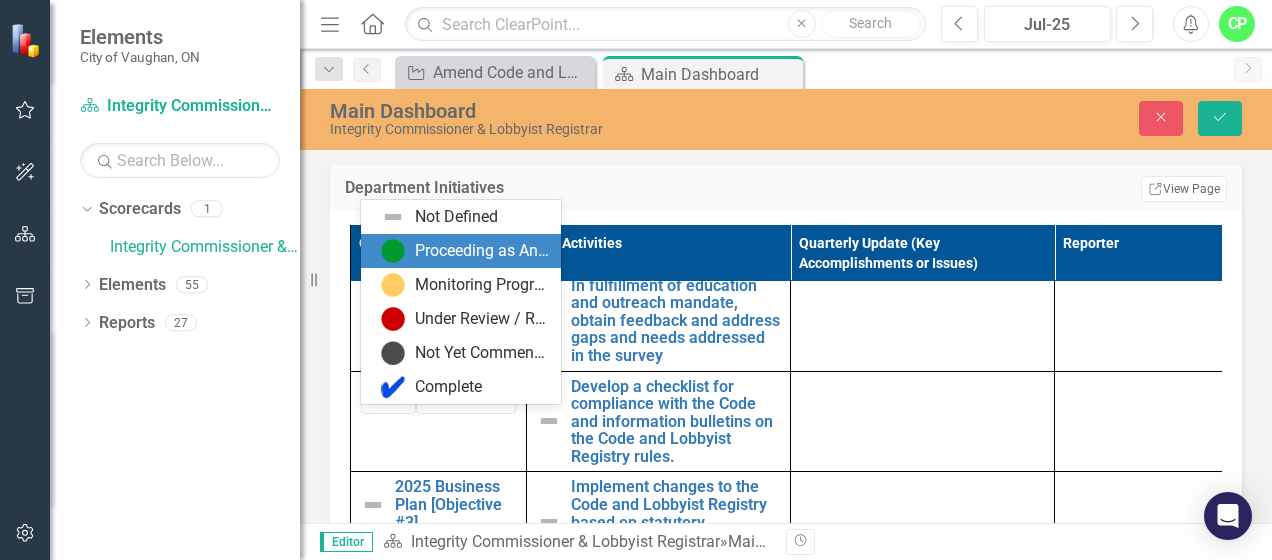 click on "Proceeding as Anticipated" at bounding box center [482, 251] 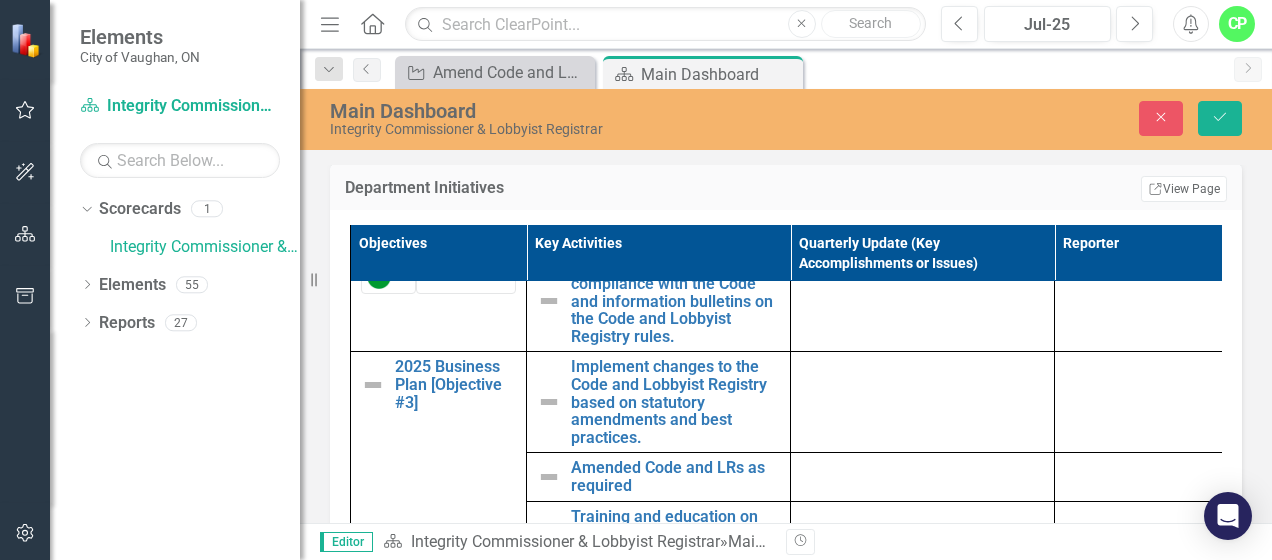 scroll, scrollTop: 357, scrollLeft: 0, axis: vertical 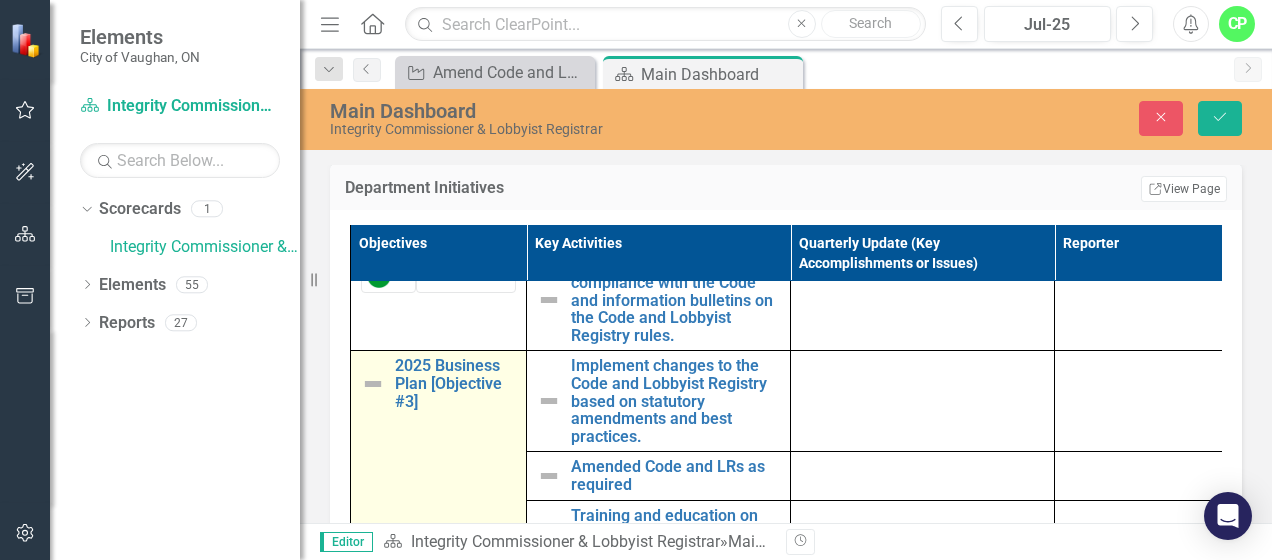click at bounding box center (373, 384) 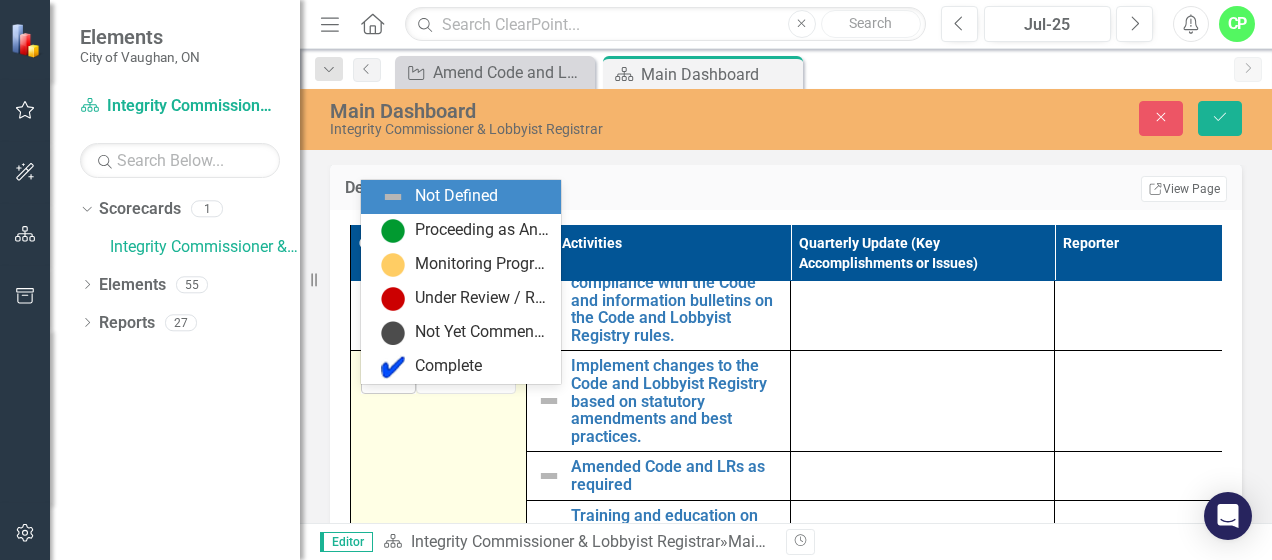 click on "Expand" at bounding box center [405, 377] 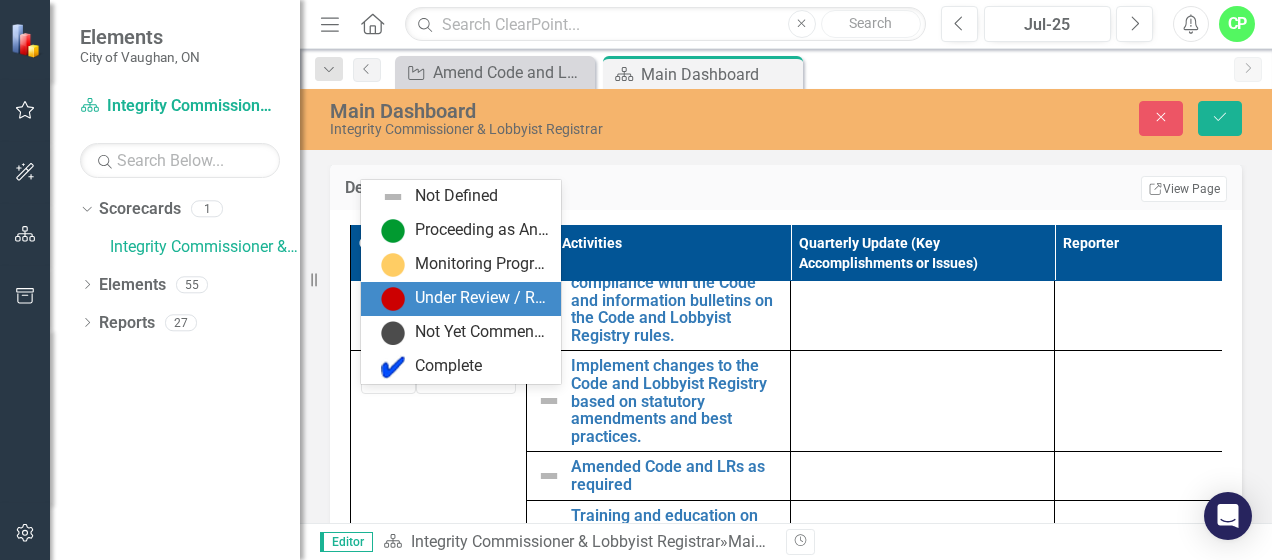 click on "Under Review / Reassessment" at bounding box center [482, 298] 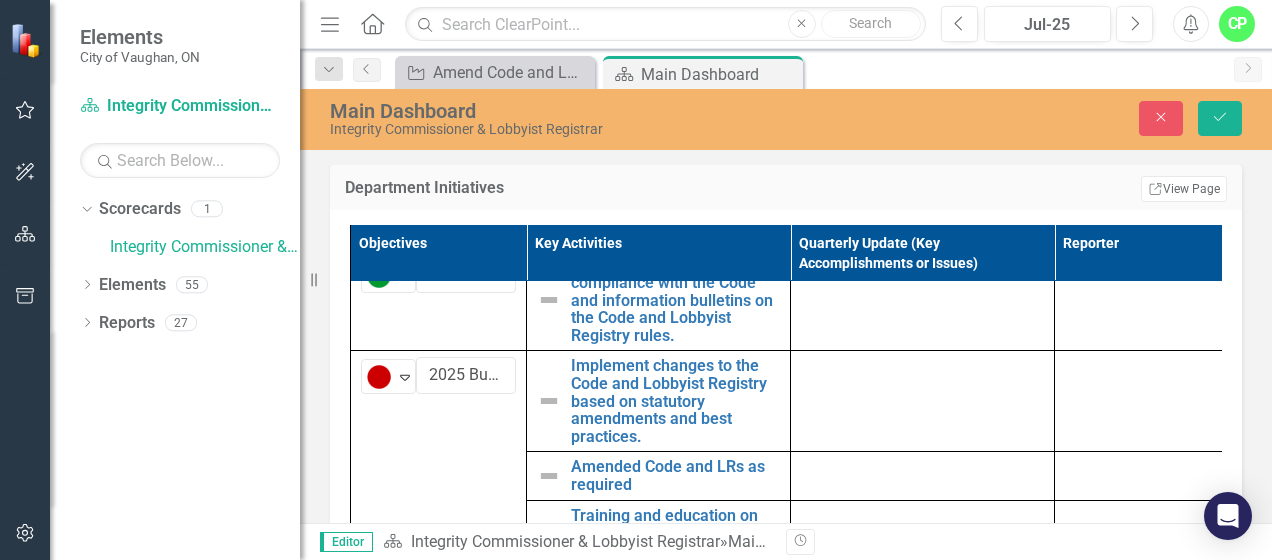 scroll, scrollTop: 373, scrollLeft: 0, axis: vertical 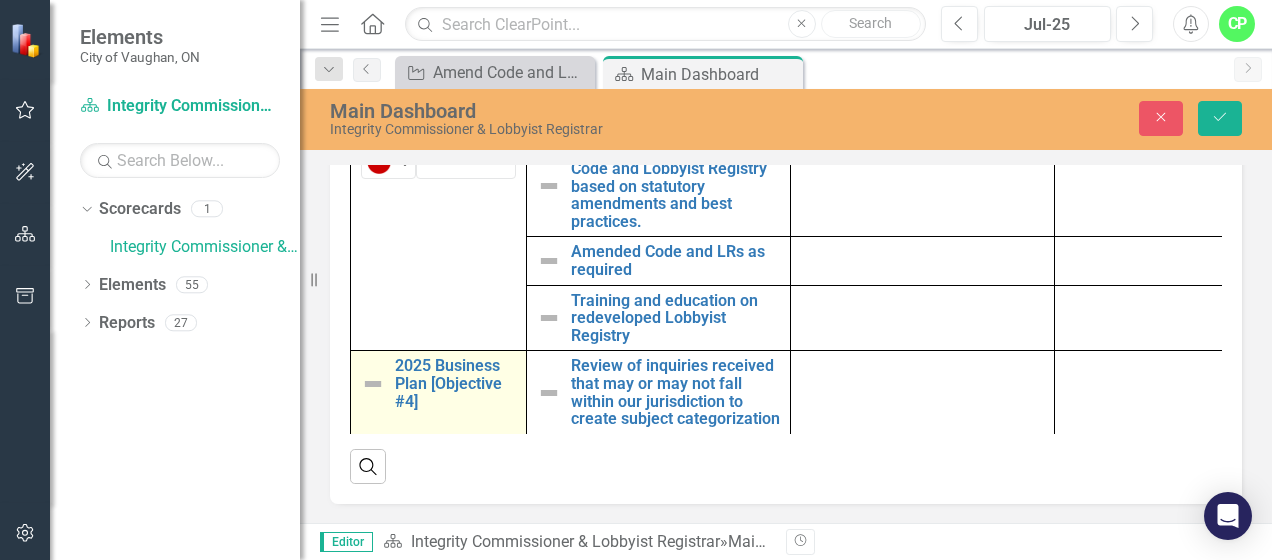 click at bounding box center (373, 384) 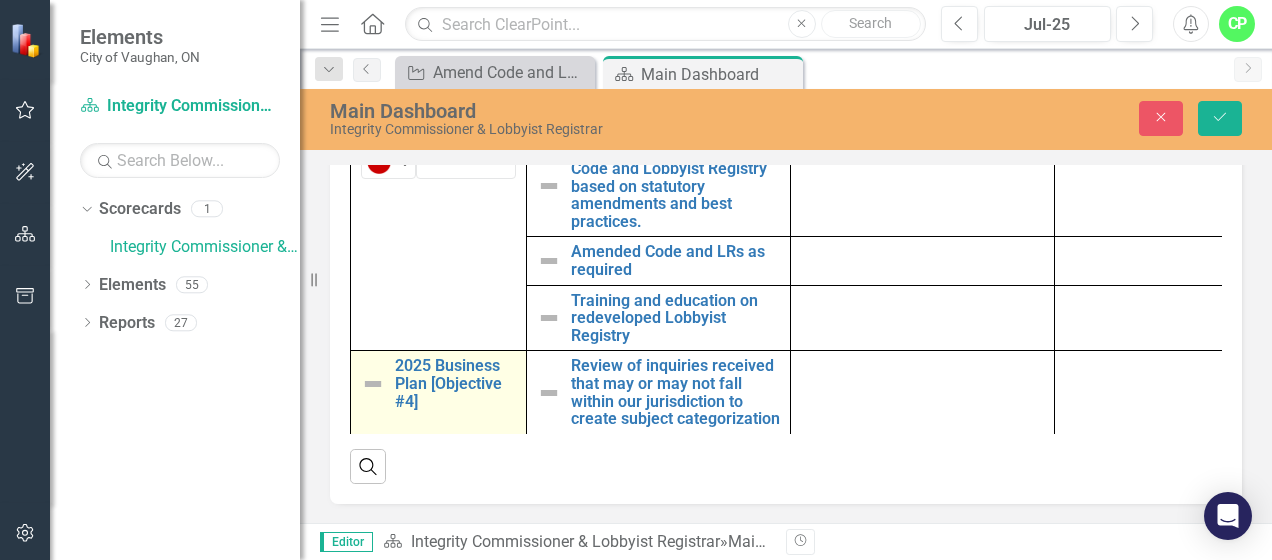 click at bounding box center [373, 384] 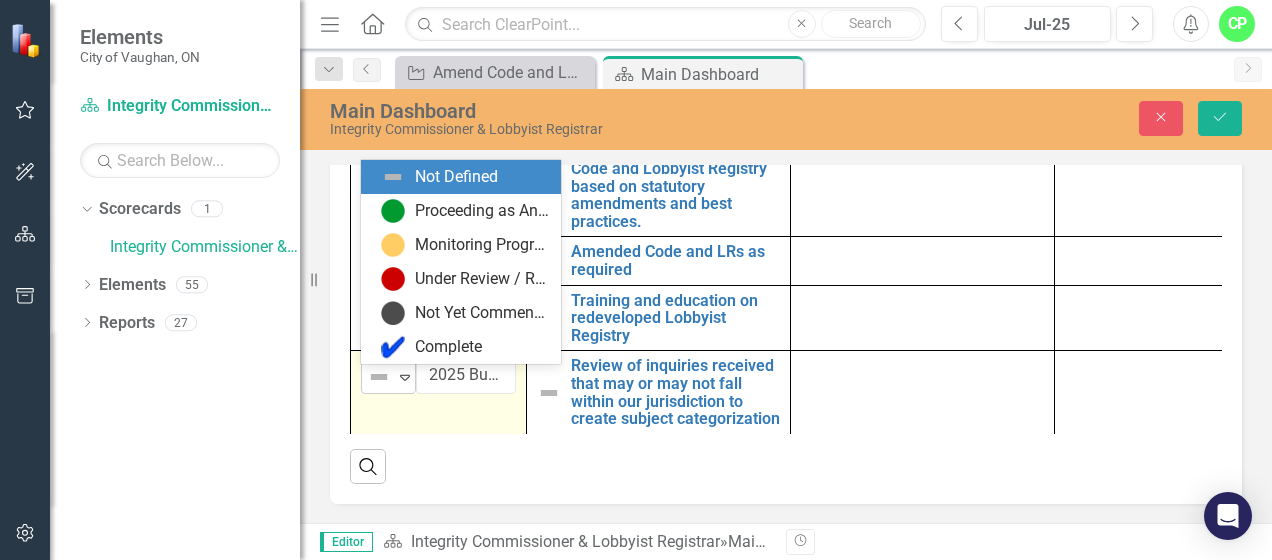 click at bounding box center [405, 378] 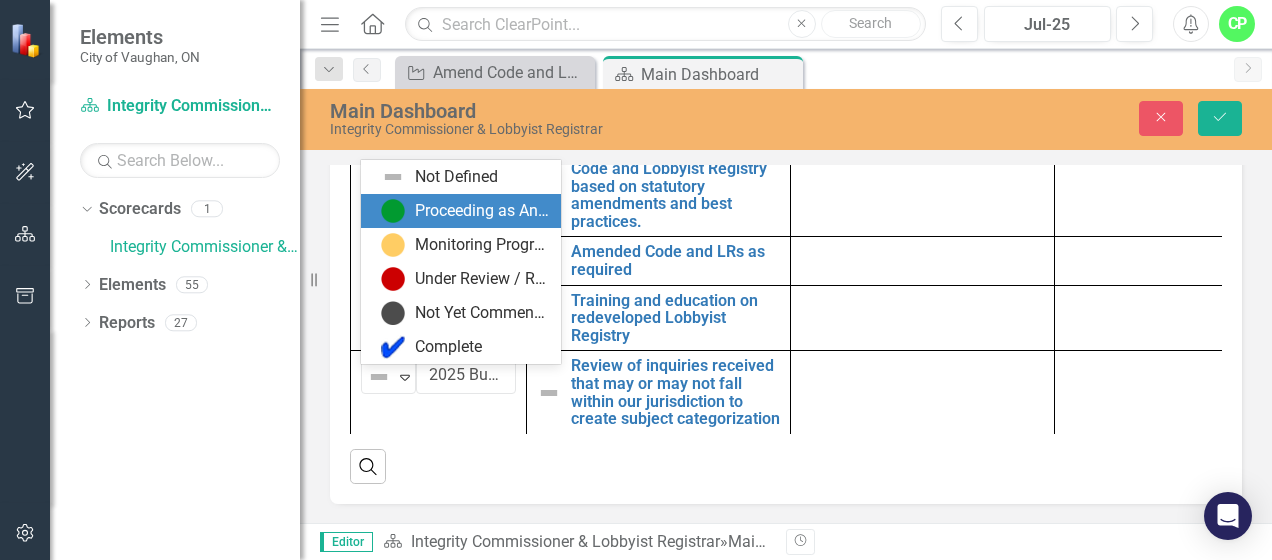 click on "Proceeding as Anticipated" at bounding box center (482, 211) 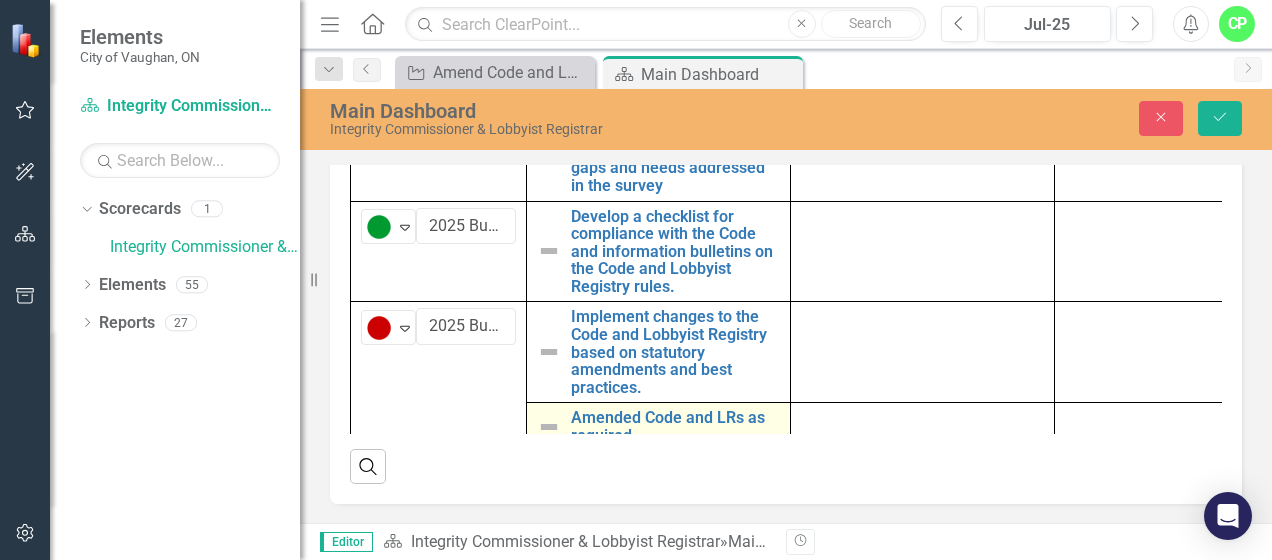 scroll, scrollTop: 0, scrollLeft: 0, axis: both 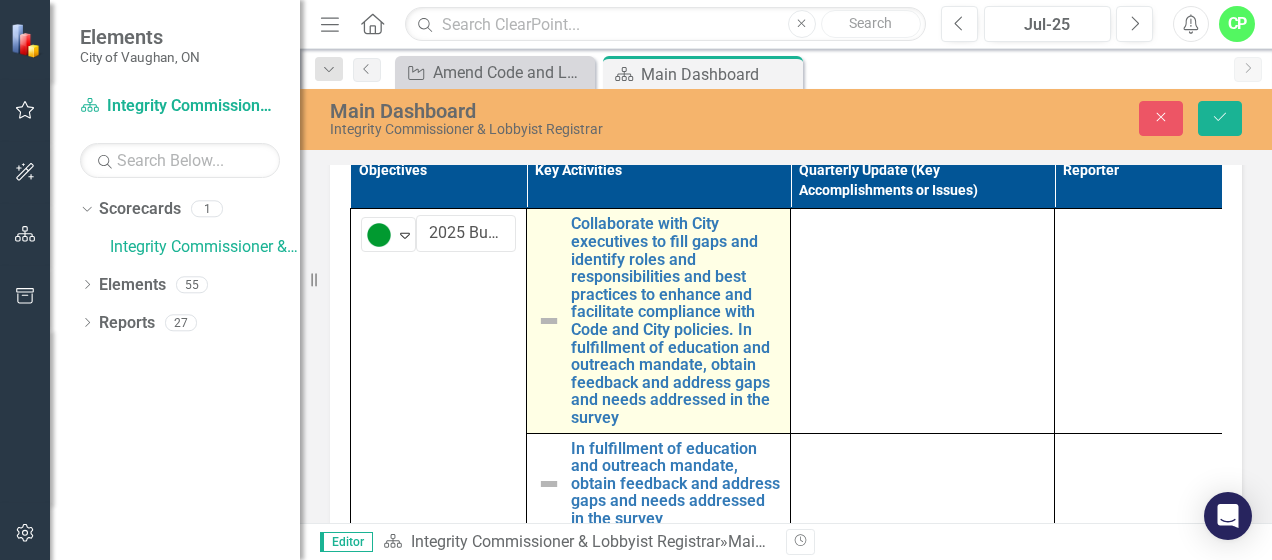click at bounding box center [549, 321] 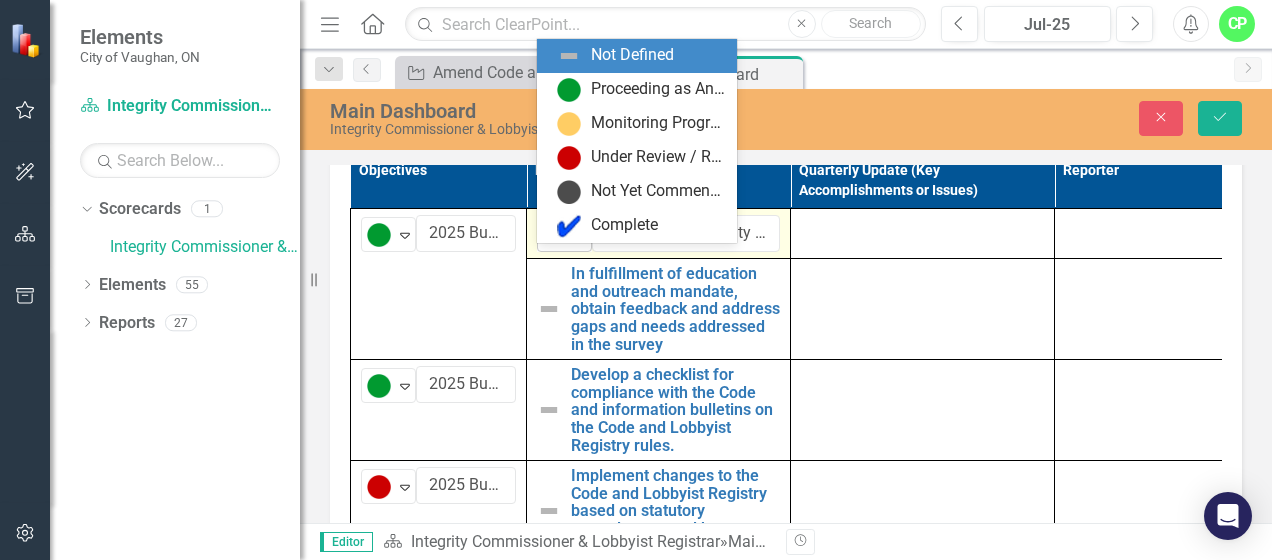 click on "Expand" at bounding box center [581, 235] 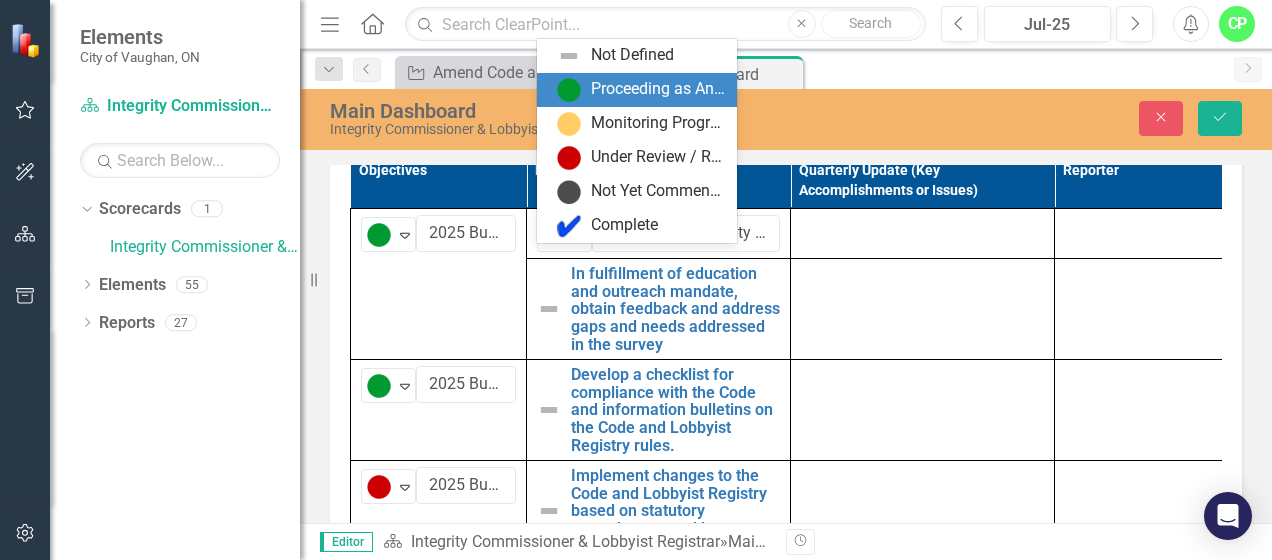 click on "Proceeding as Anticipated" at bounding box center (658, 89) 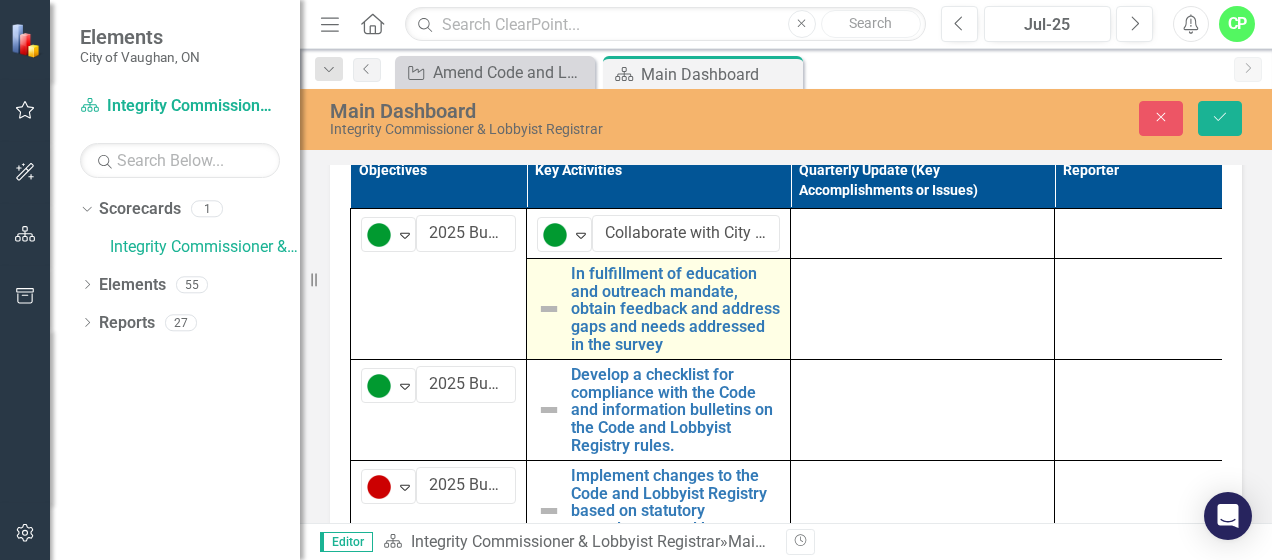 click at bounding box center [549, 309] 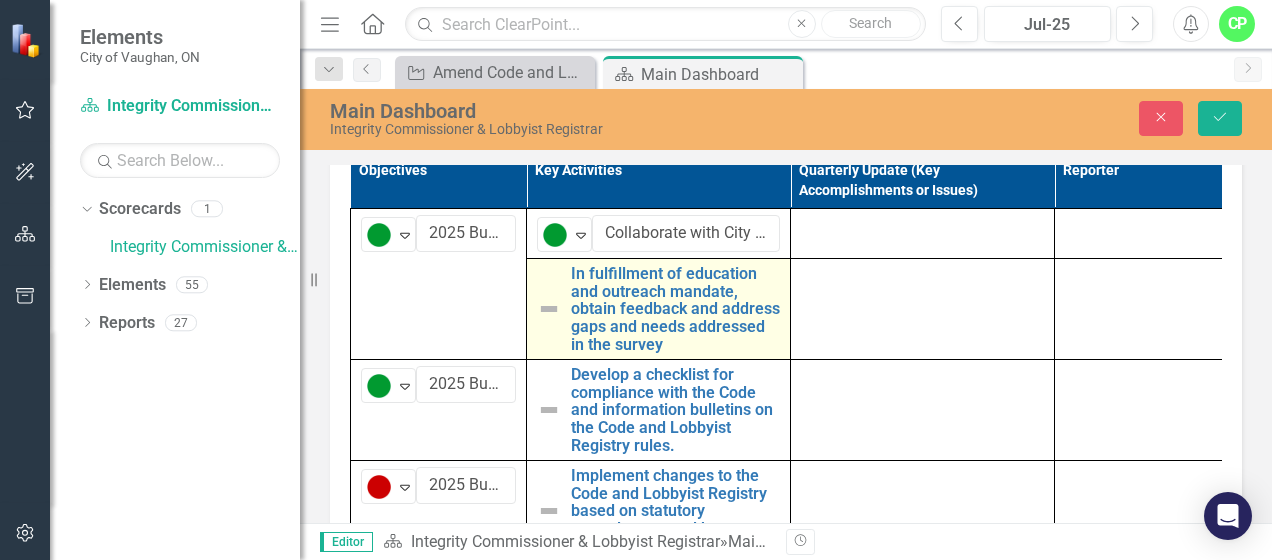 click at bounding box center [549, 309] 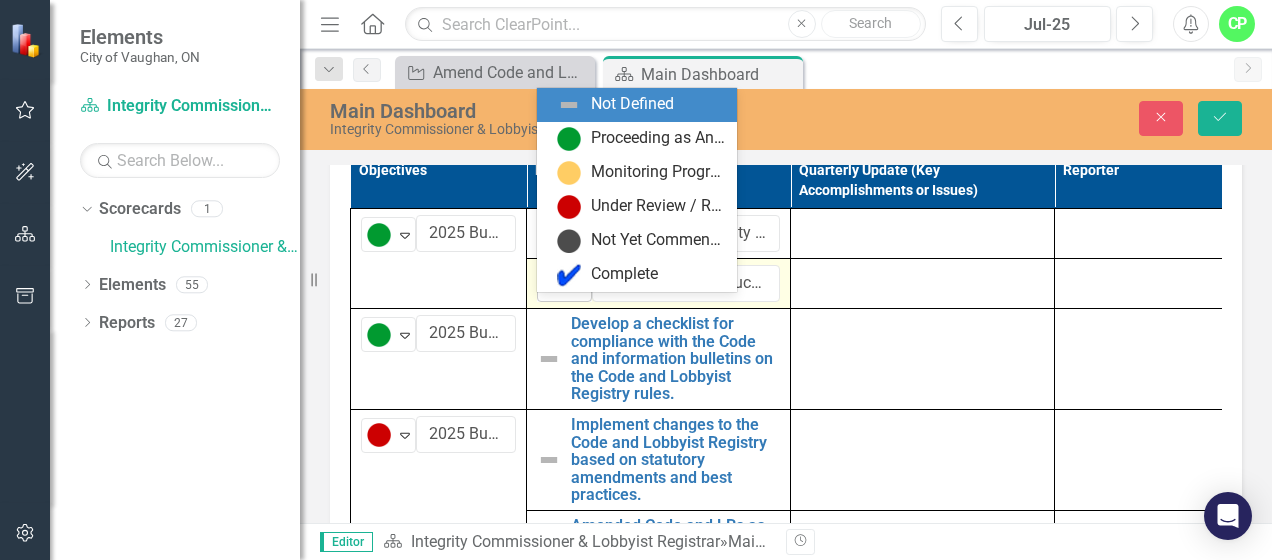 click on "Not Defined" at bounding box center [556, 285] 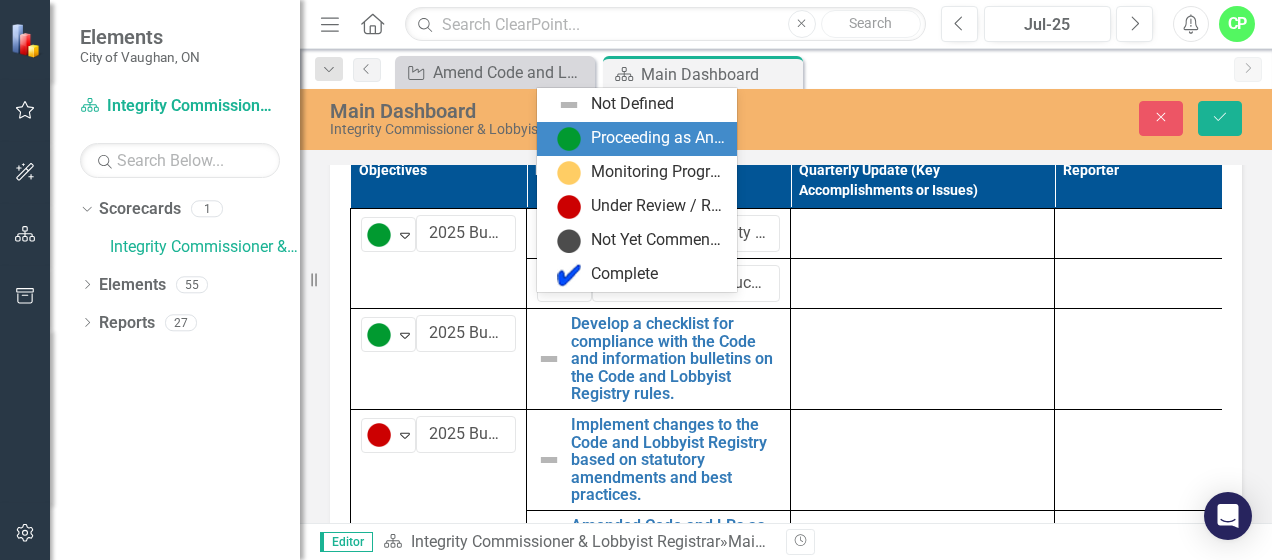 click on "Proceeding as Anticipated" at bounding box center (658, 138) 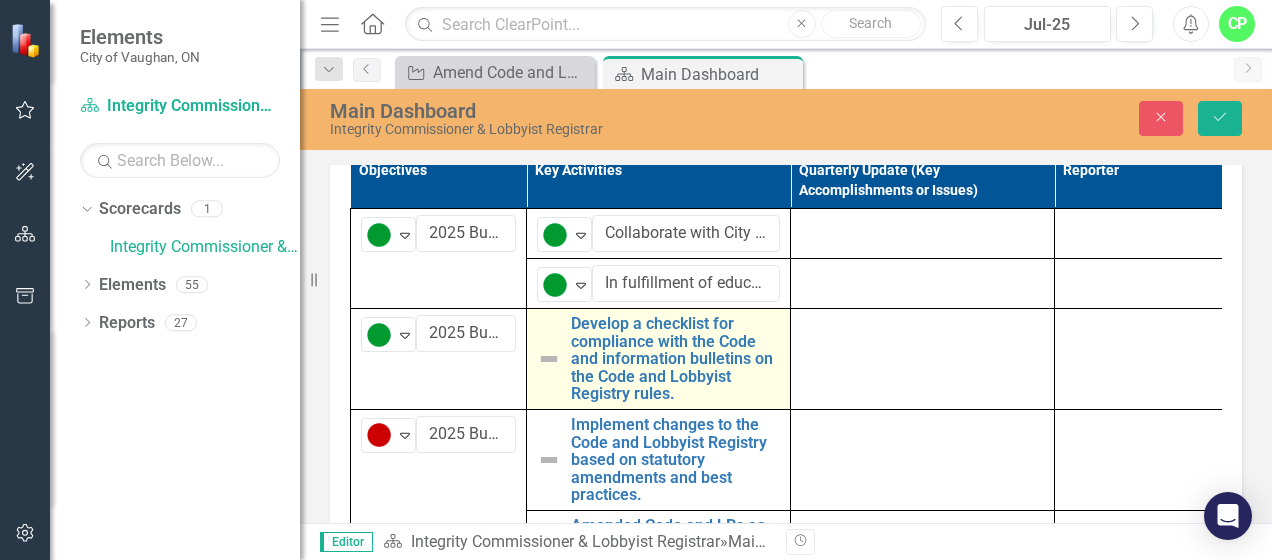 click at bounding box center (549, 359) 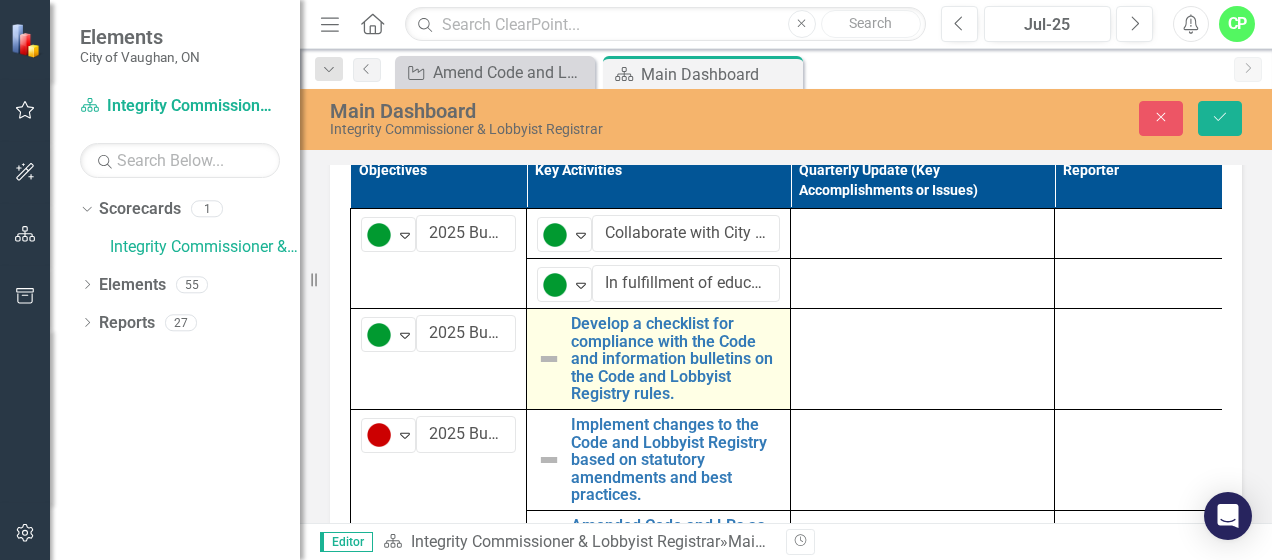 click at bounding box center (549, 359) 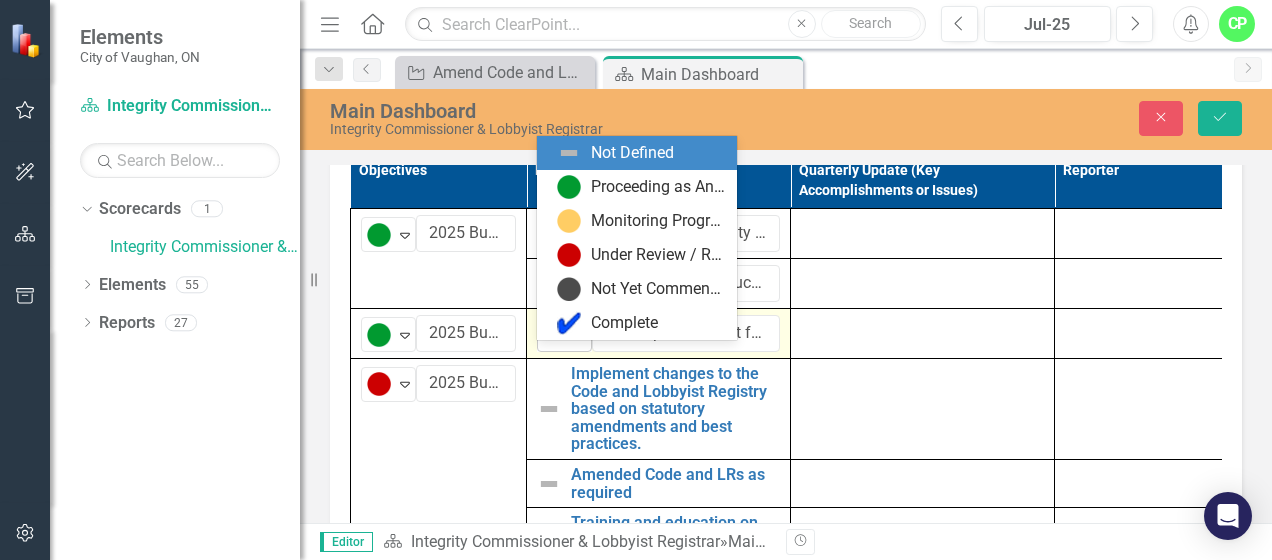 click on "Expand" at bounding box center (581, 335) 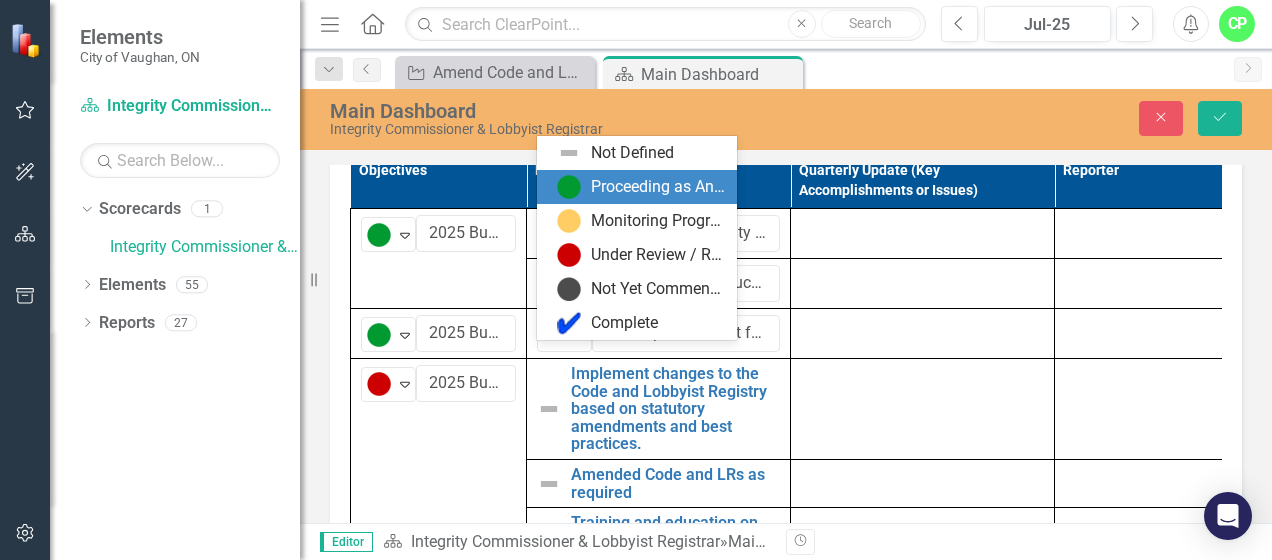 click on "Proceeding as Anticipated" at bounding box center [658, 187] 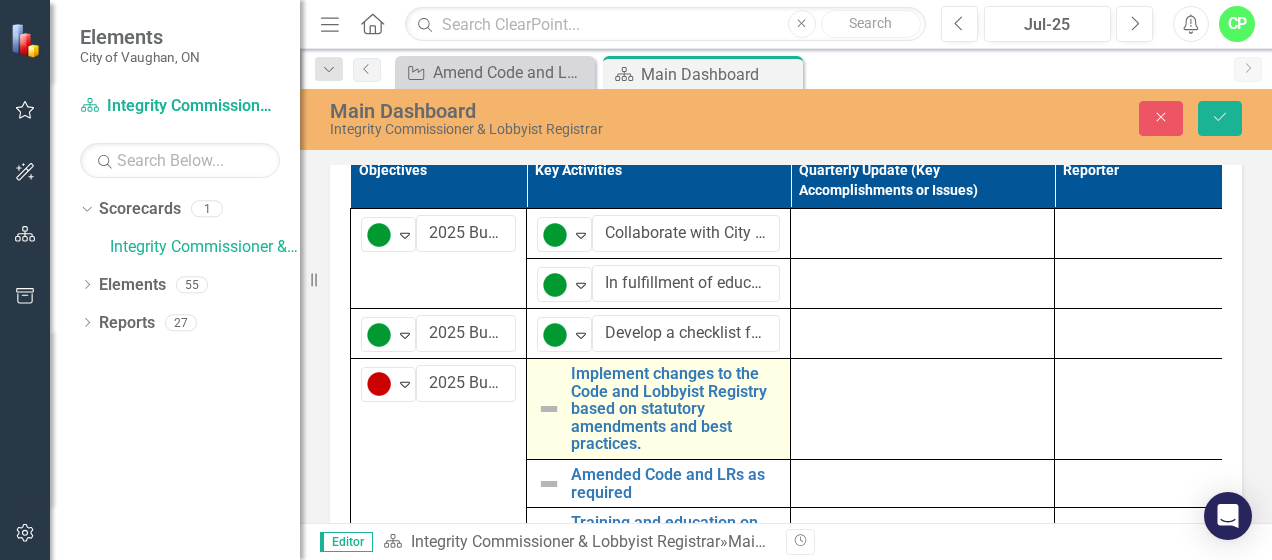 click at bounding box center [549, 409] 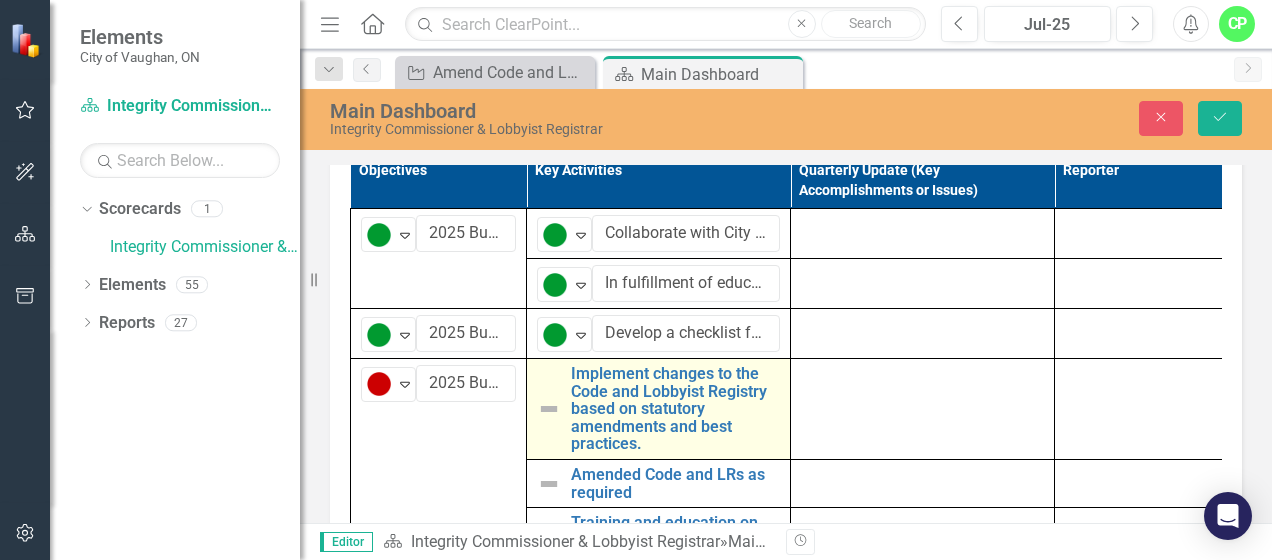 click at bounding box center (549, 409) 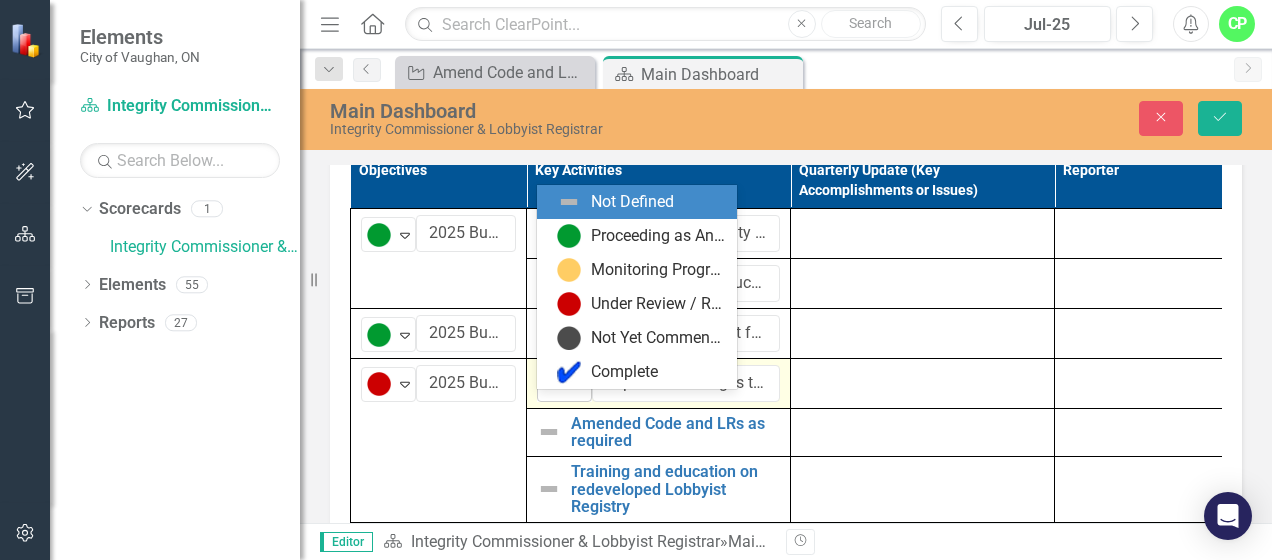 click on "Expand" at bounding box center (581, 384) 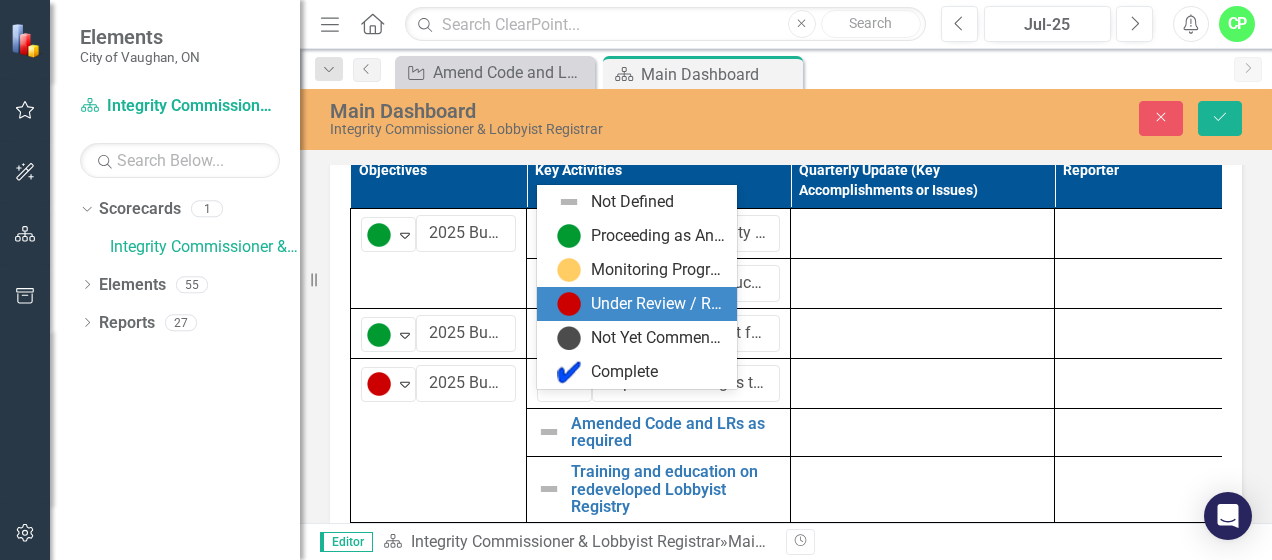 click on "Under Review / Reassessment" at bounding box center [658, 304] 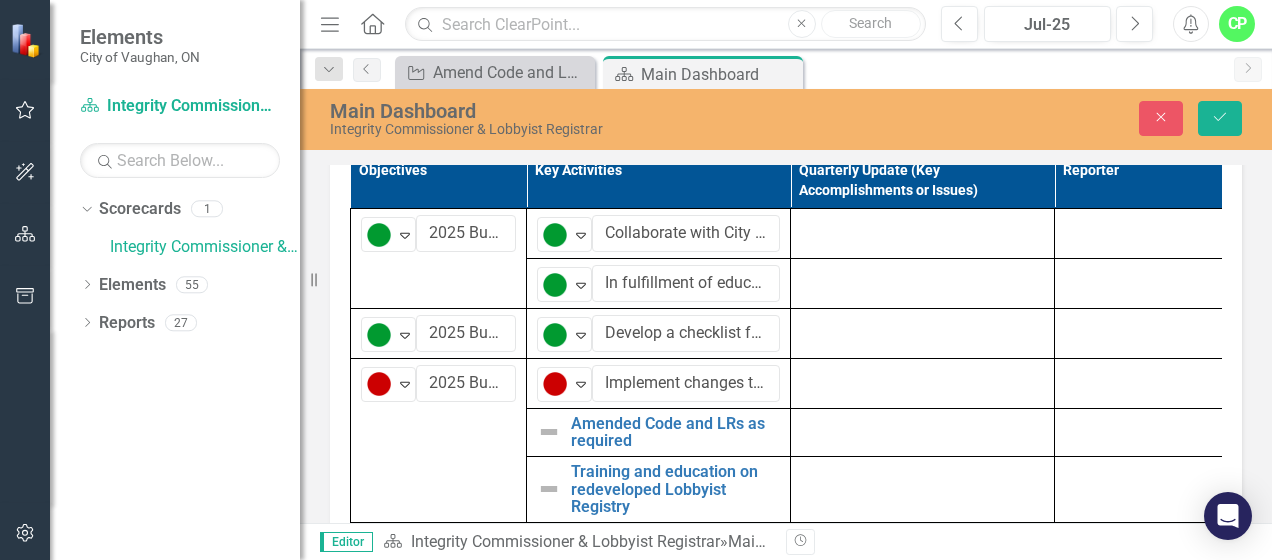 scroll, scrollTop: 42, scrollLeft: 0, axis: vertical 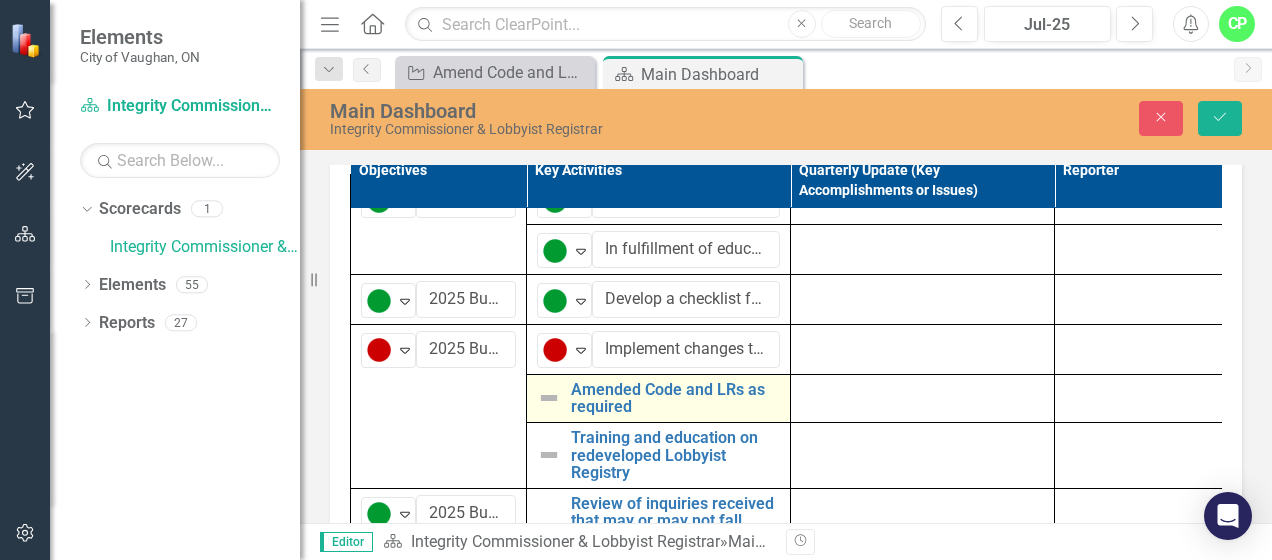 click at bounding box center [549, 398] 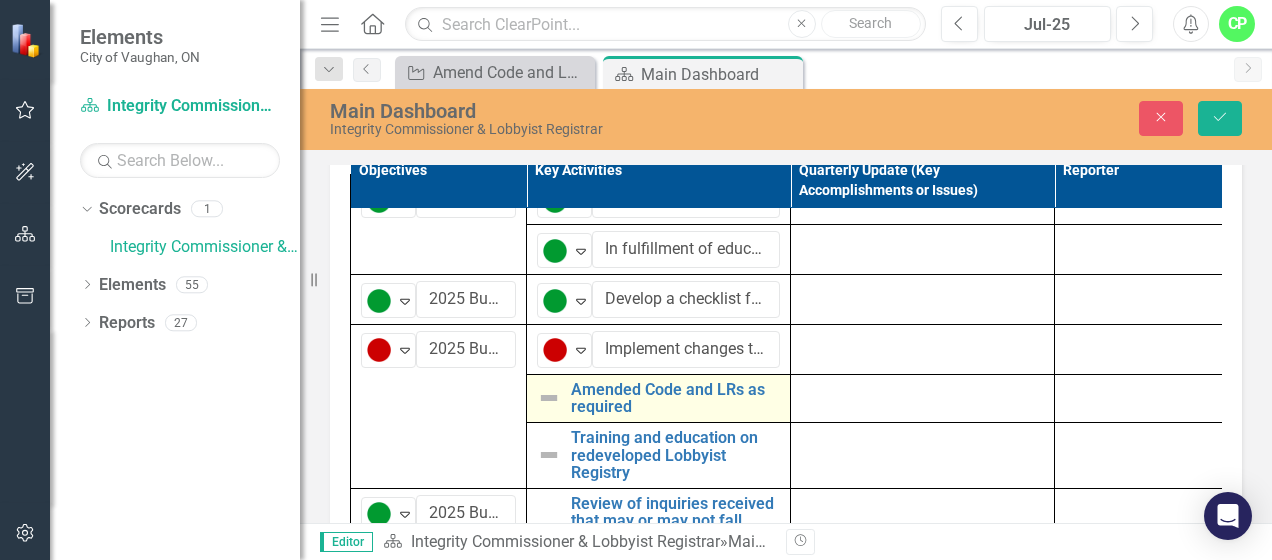 click at bounding box center [549, 398] 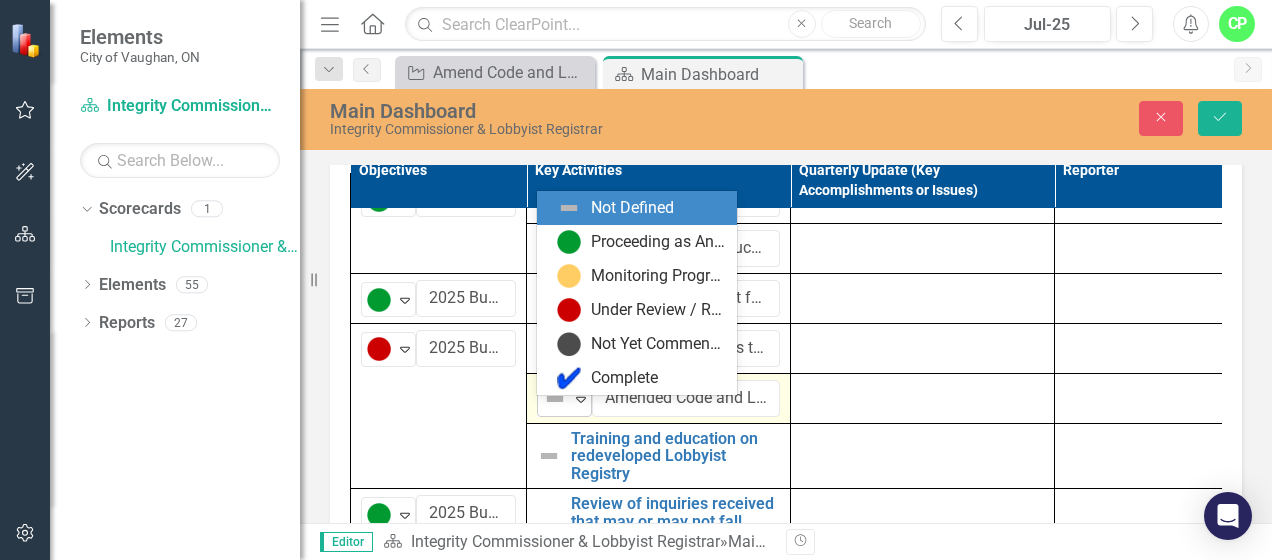 click on "Expand" at bounding box center (581, 399) 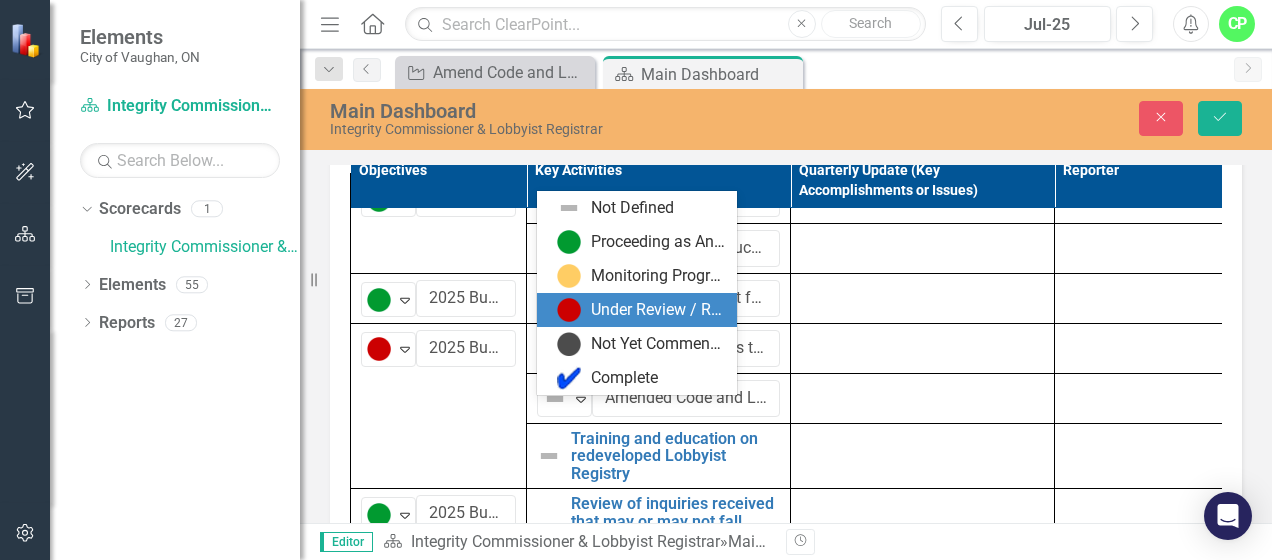 click on "Under Review / Reassessment" at bounding box center (641, 310) 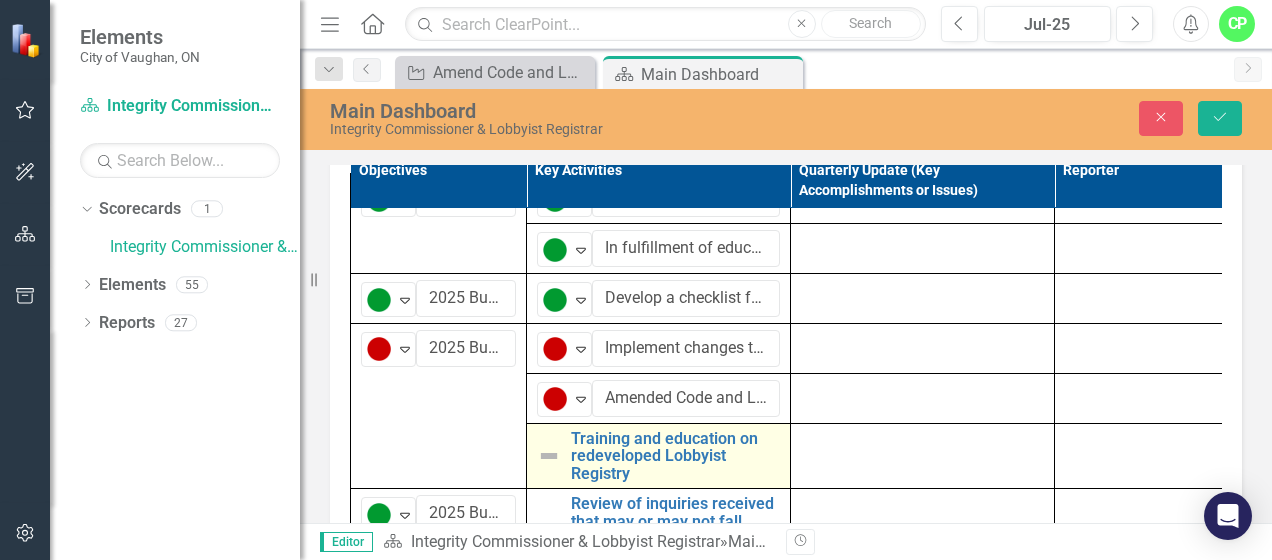 click at bounding box center (549, 456) 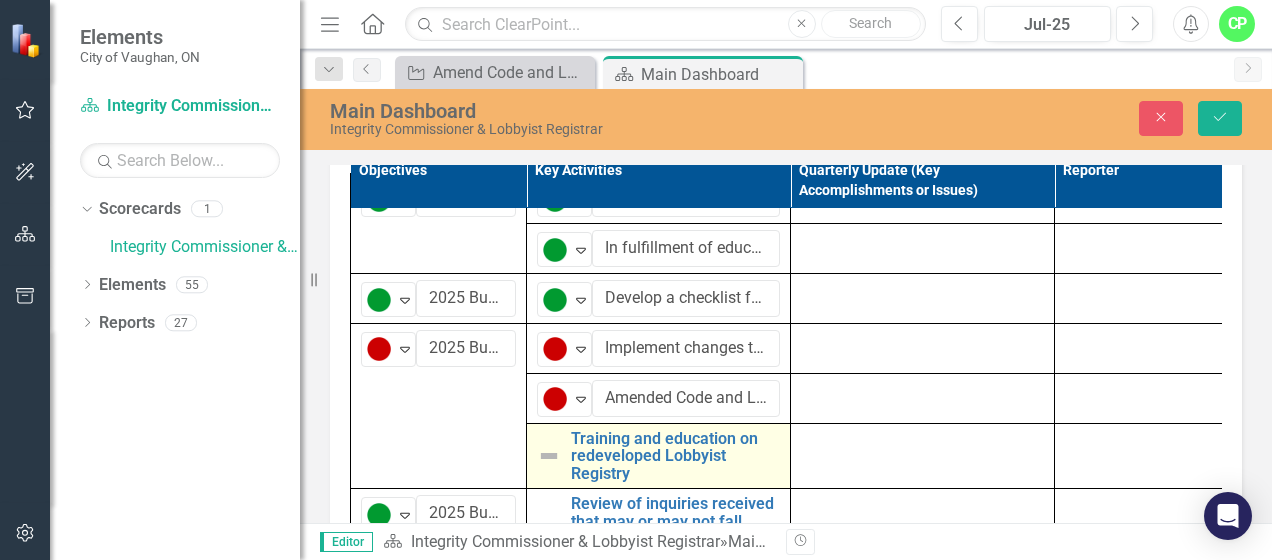 click at bounding box center (549, 456) 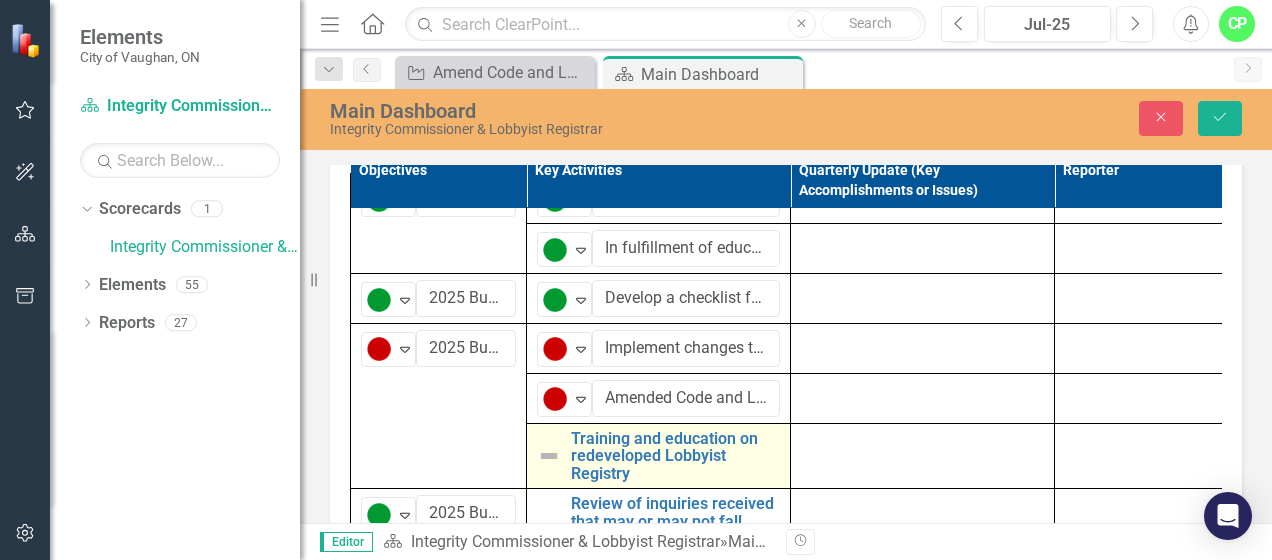 scroll, scrollTop: 27, scrollLeft: 0, axis: vertical 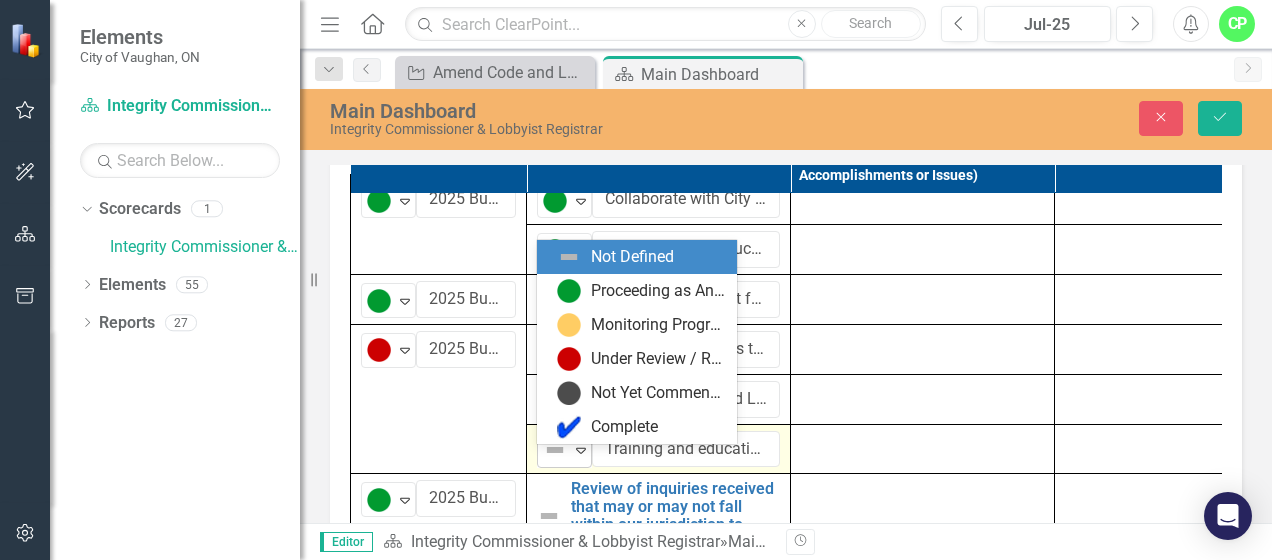 click on "Expand" at bounding box center (581, 450) 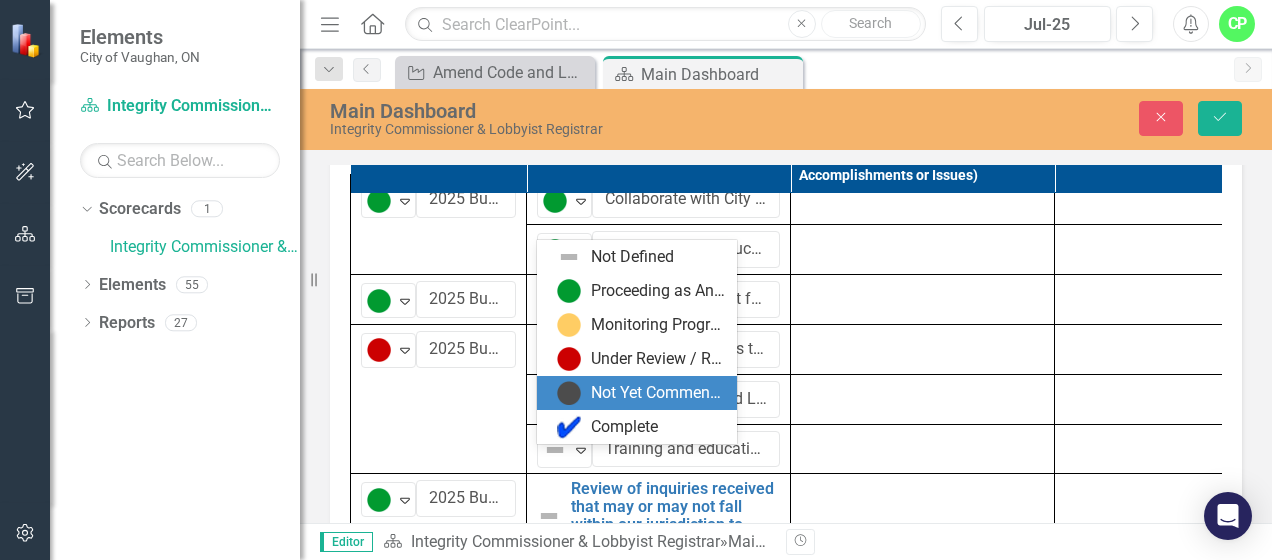 click on "Not Yet Commenced / On Hold" at bounding box center [658, 393] 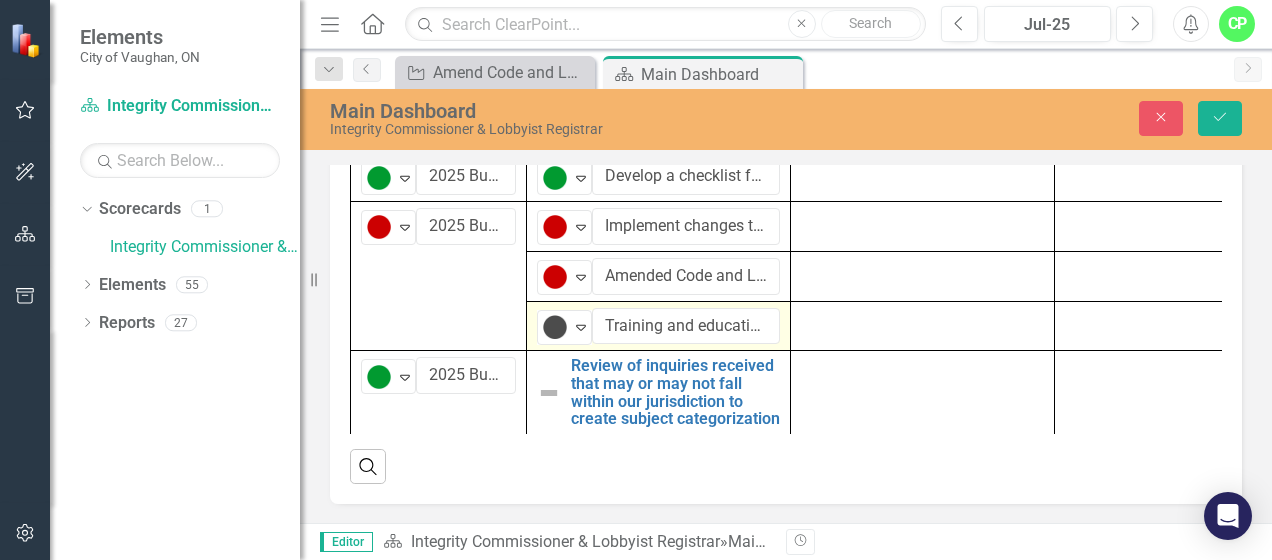 scroll, scrollTop: 1296, scrollLeft: 0, axis: vertical 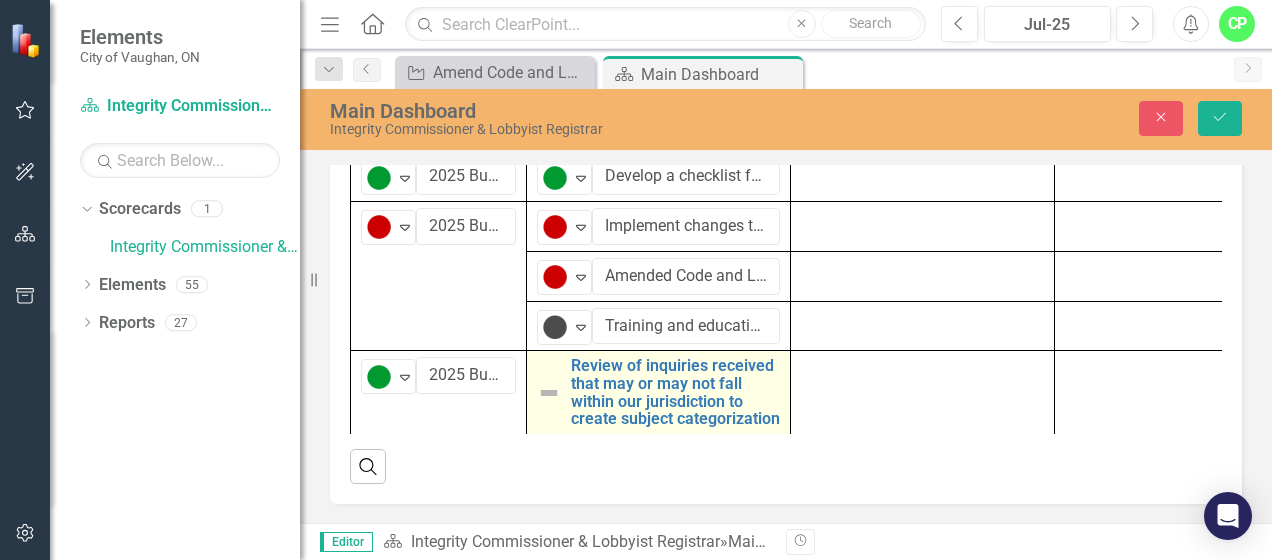 click at bounding box center (549, 393) 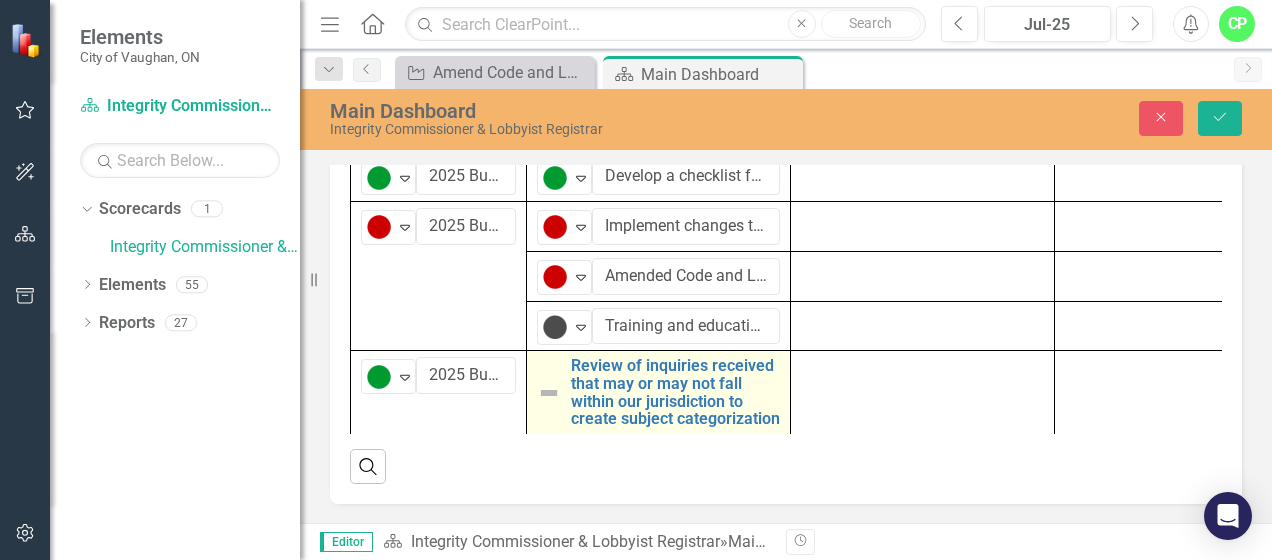 click at bounding box center [549, 393] 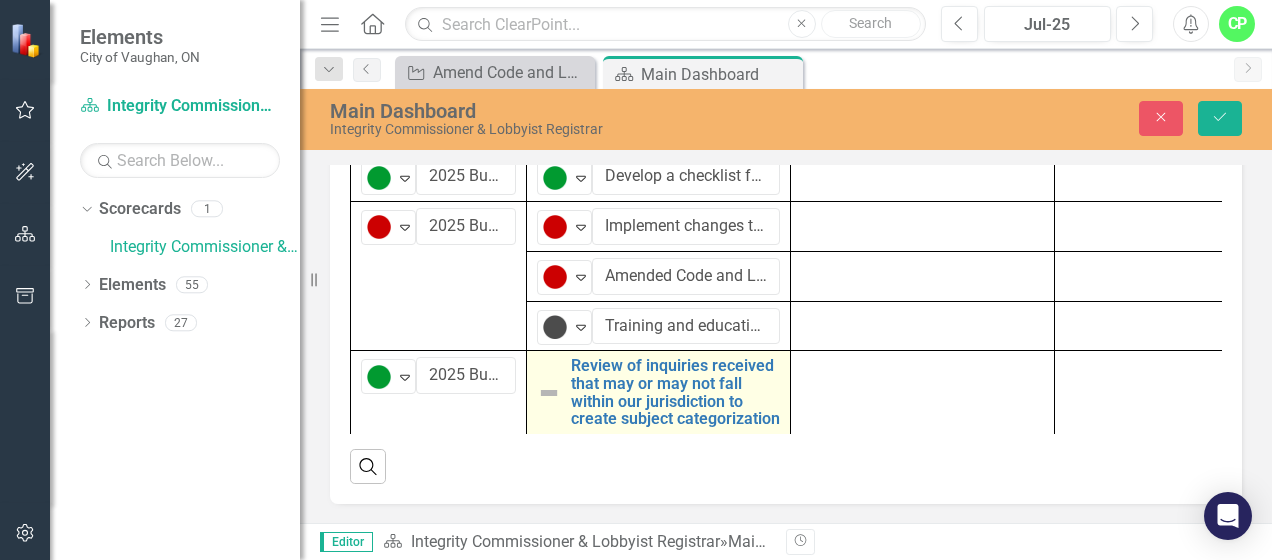 scroll, scrollTop: 0, scrollLeft: 0, axis: both 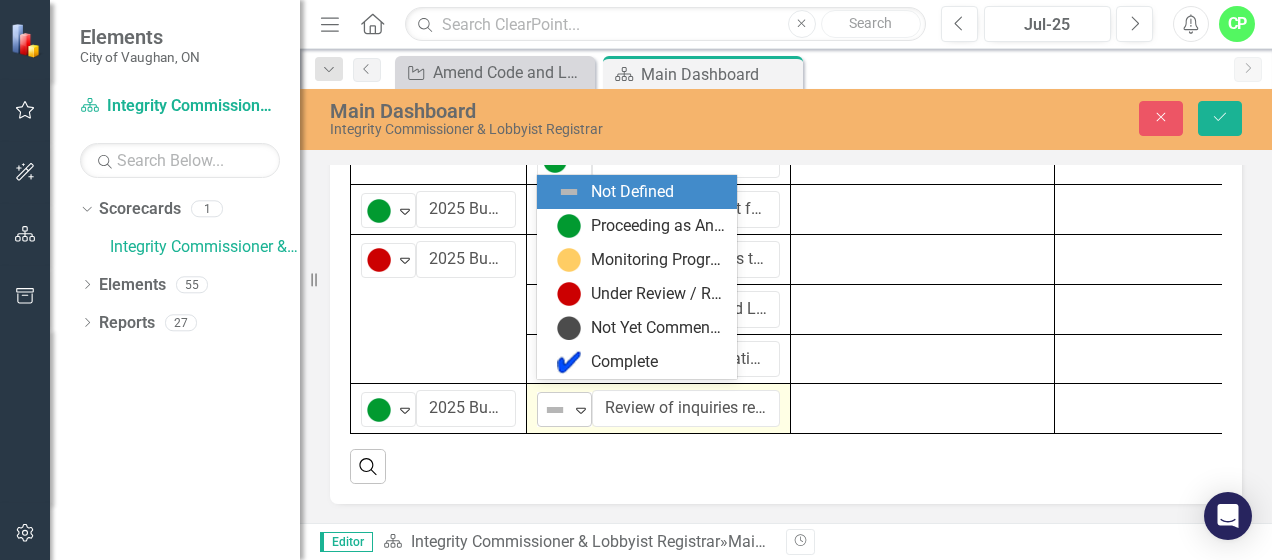 click on "Expand" at bounding box center (581, 410) 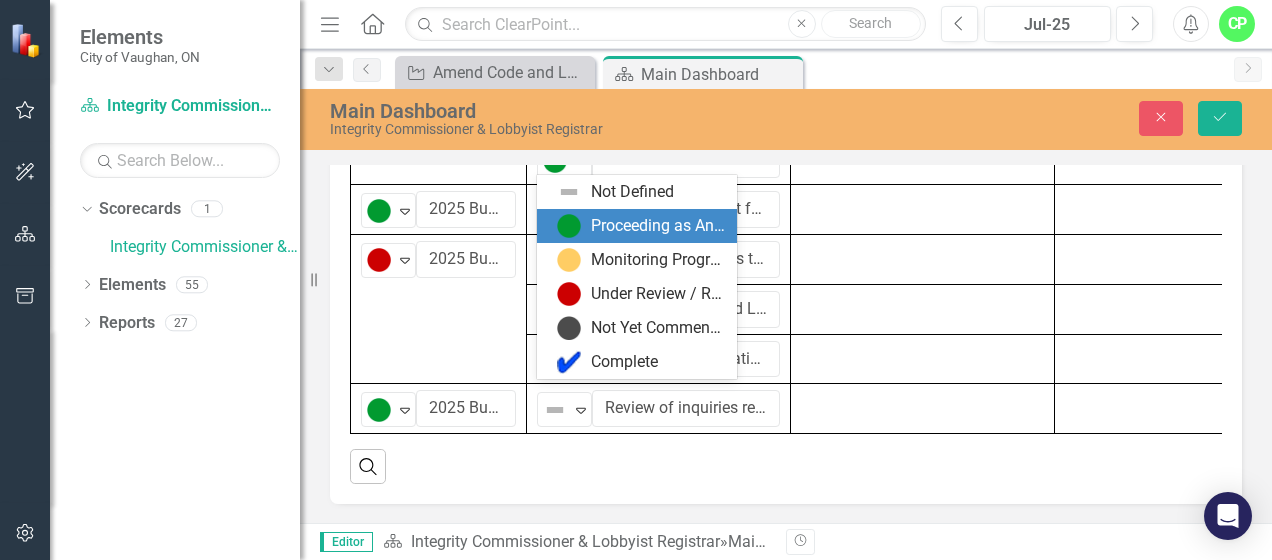click on "Proceeding as Anticipated" at bounding box center [658, 226] 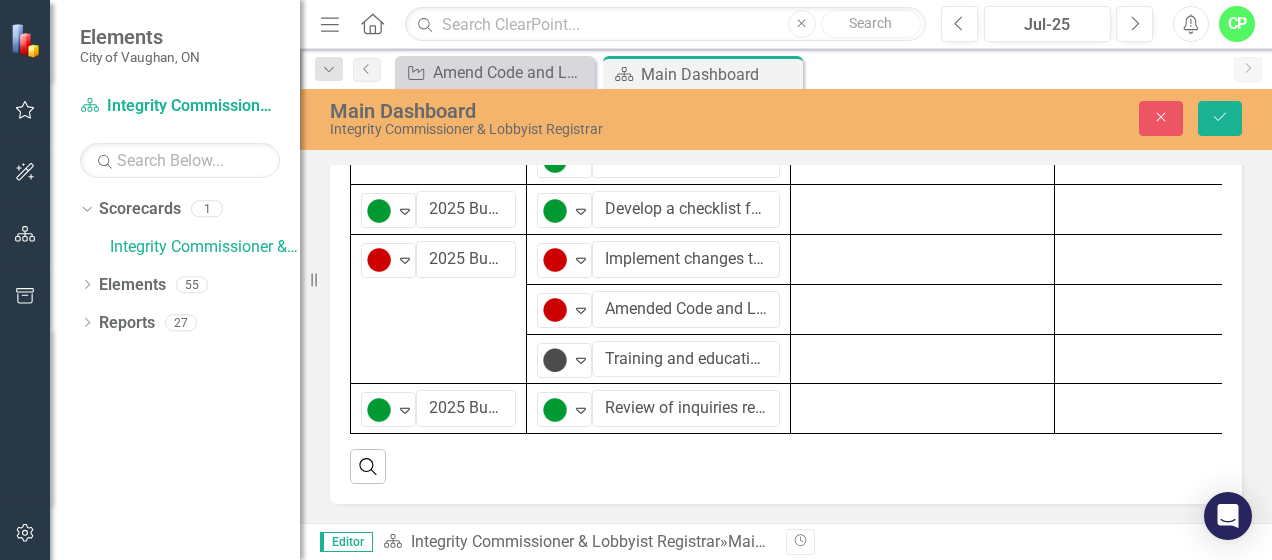 scroll, scrollTop: 1299, scrollLeft: 0, axis: vertical 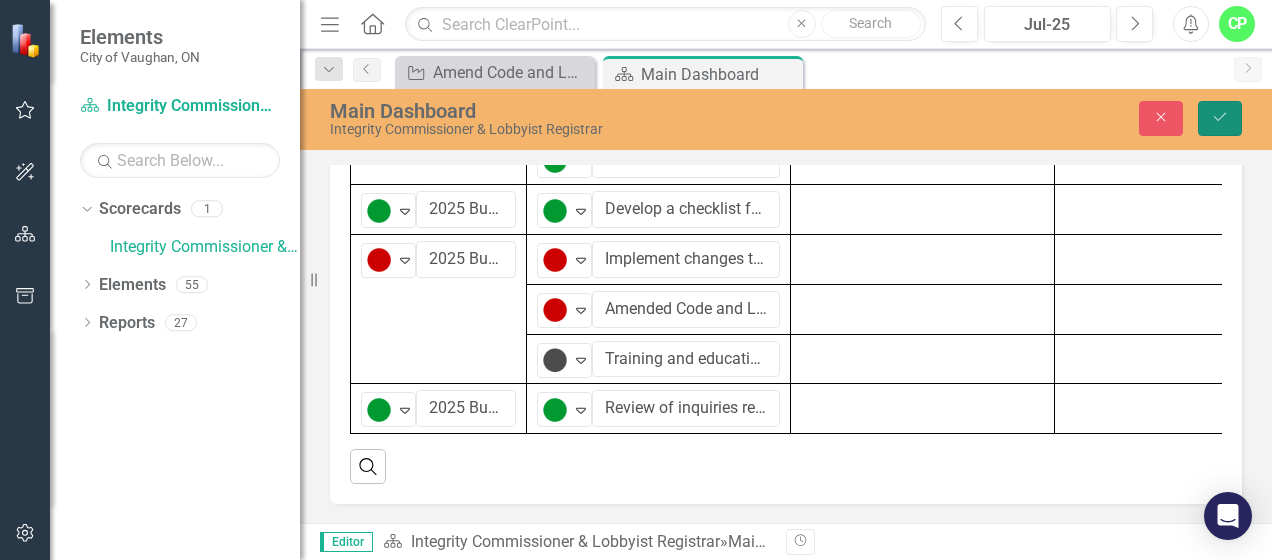 click on "Save" at bounding box center (1220, 117) 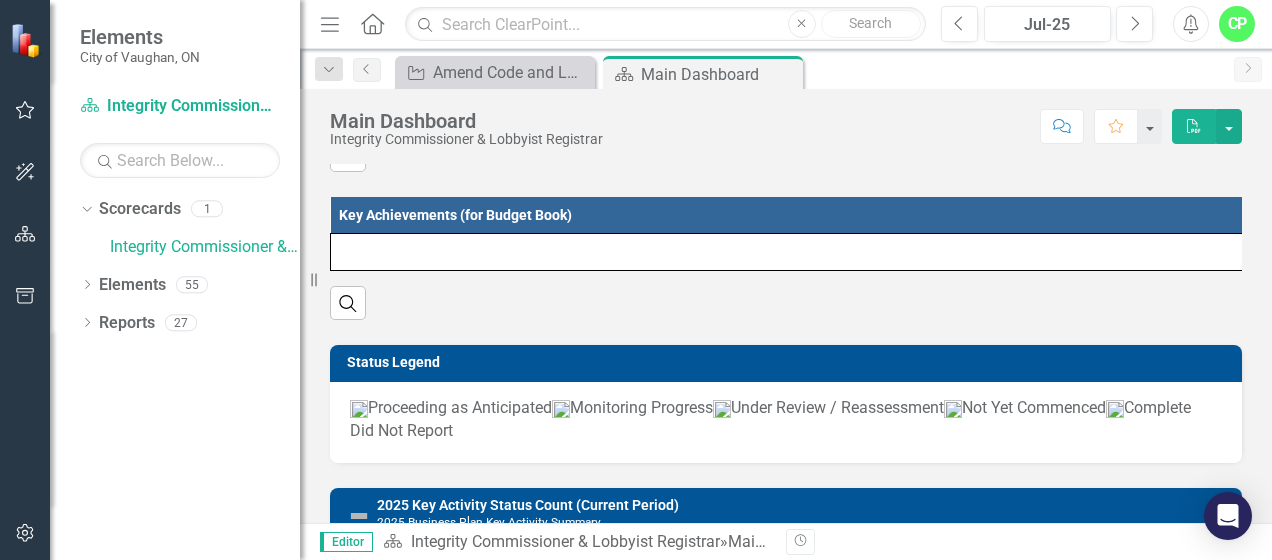 scroll, scrollTop: 330, scrollLeft: 0, axis: vertical 